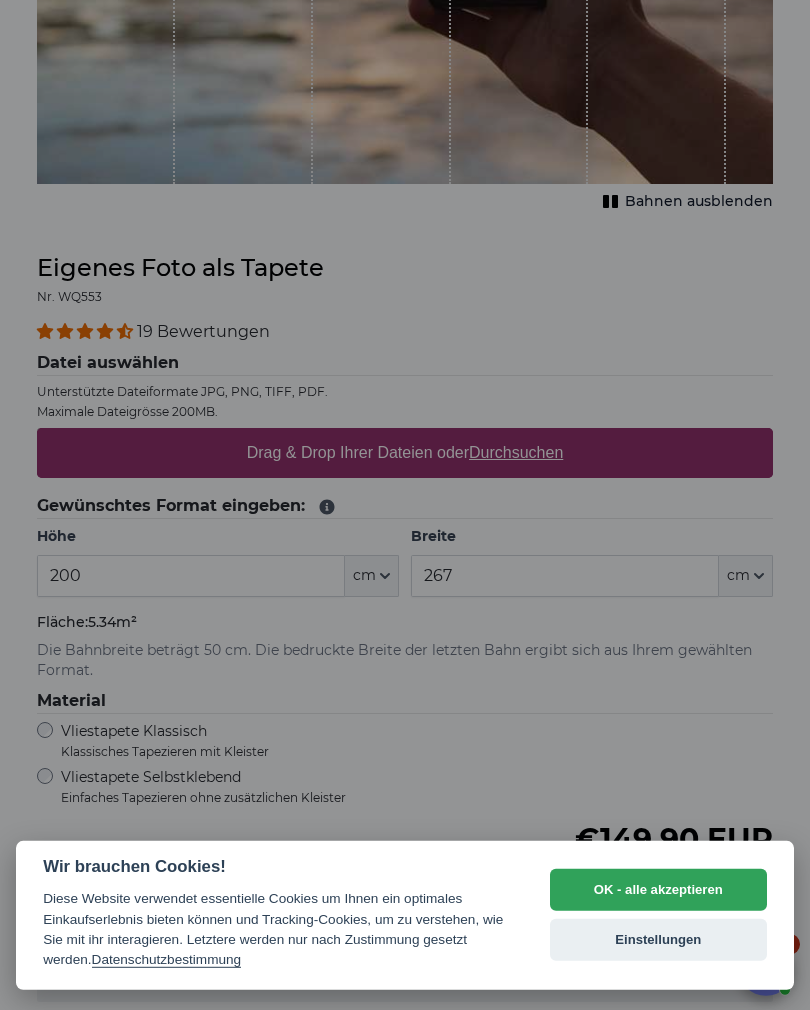 scroll, scrollTop: 531, scrollLeft: 0, axis: vertical 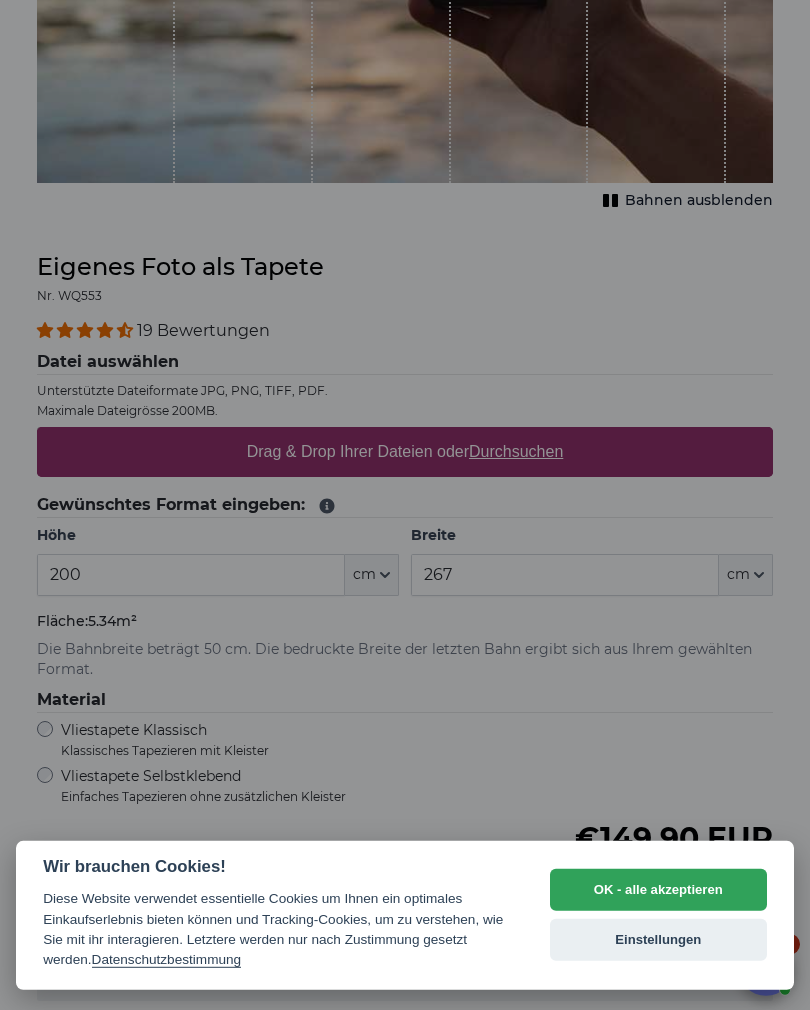 click on "OK - alle akzeptieren" at bounding box center [658, 890] 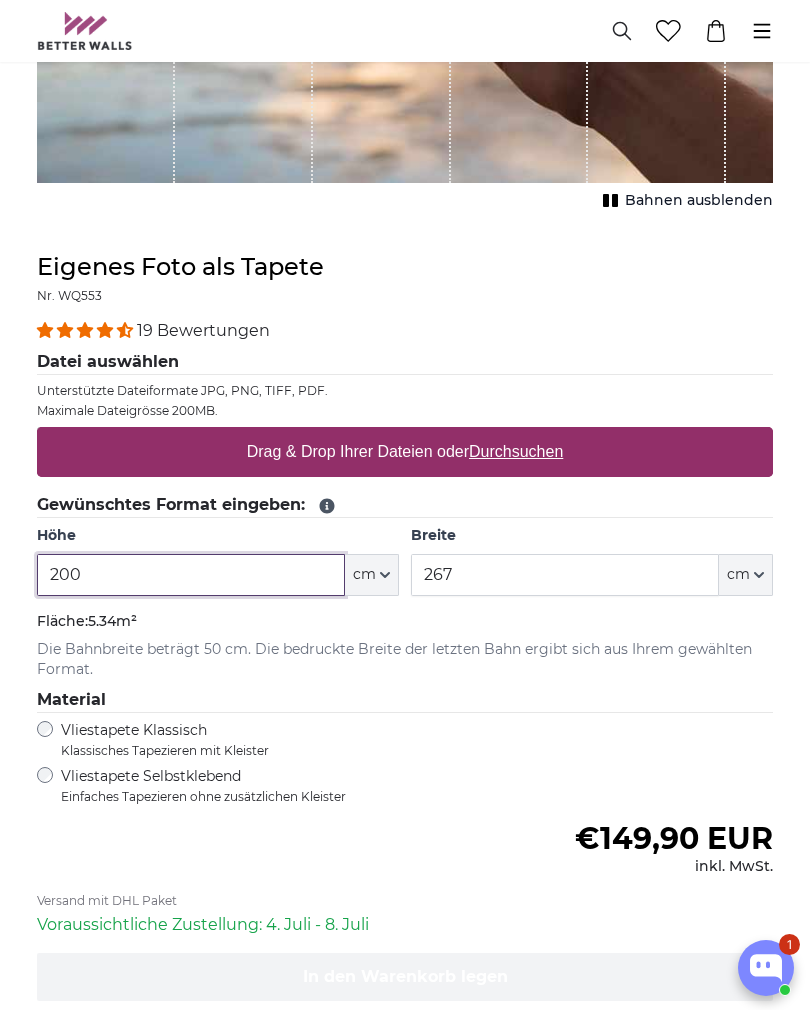 scroll, scrollTop: 0, scrollLeft: 0, axis: both 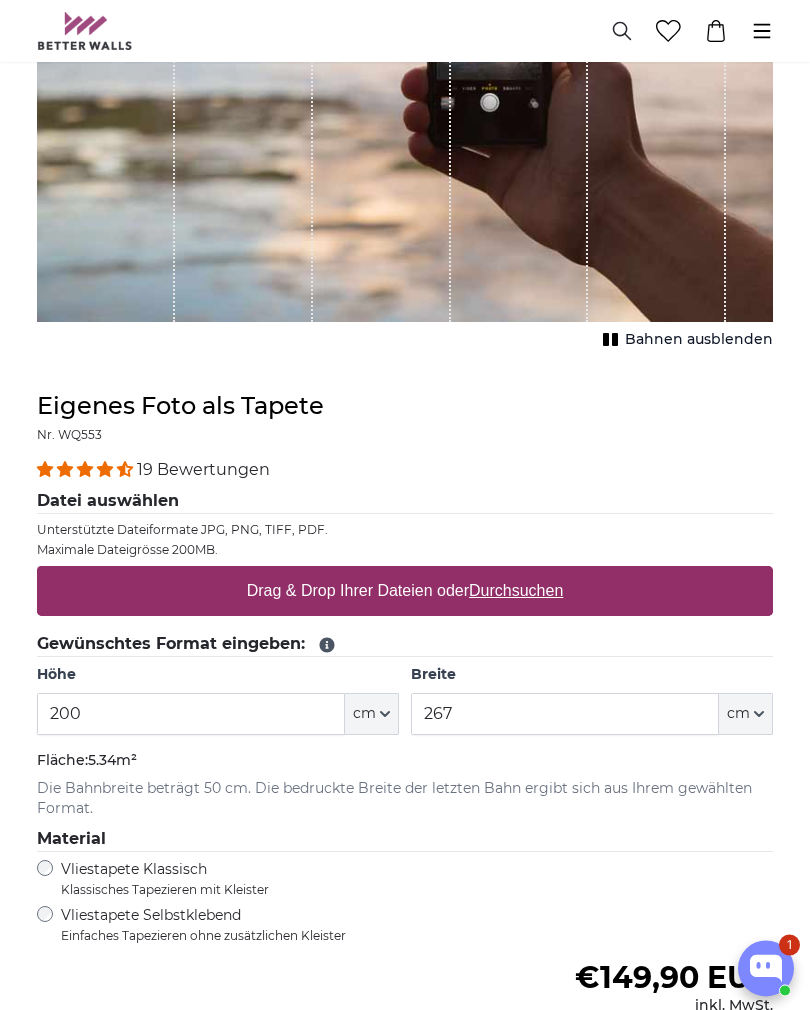 click on "Durchsuchen" at bounding box center (516, 590) 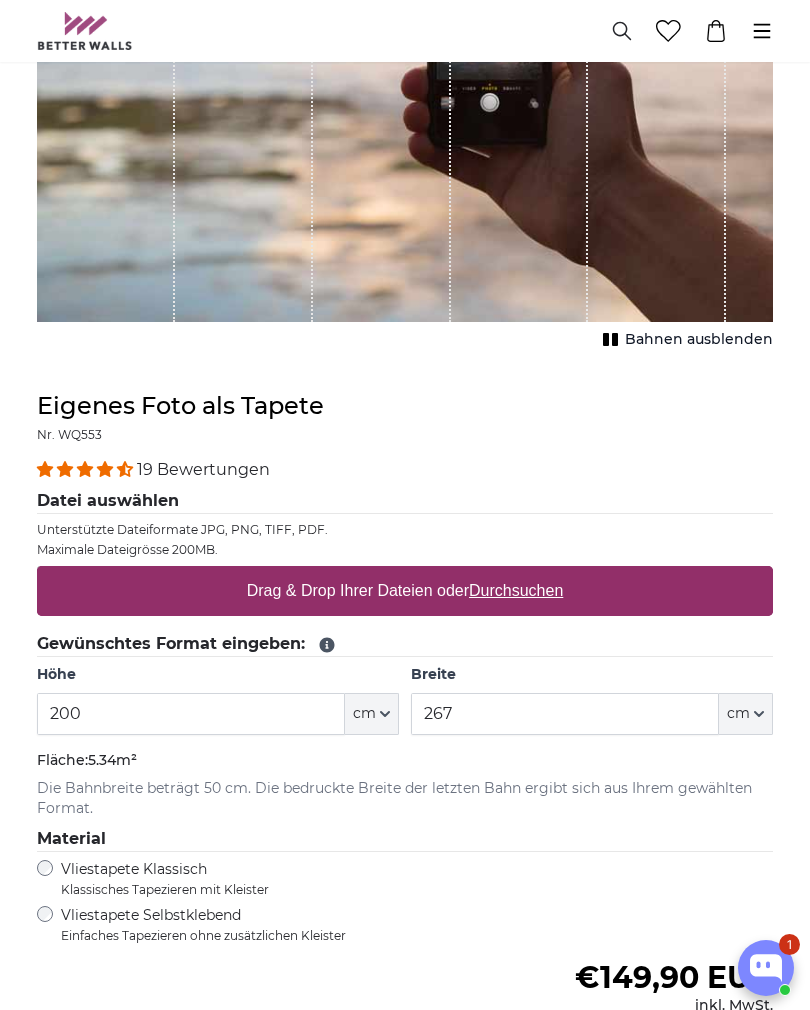 click at bounding box center (657, 46) 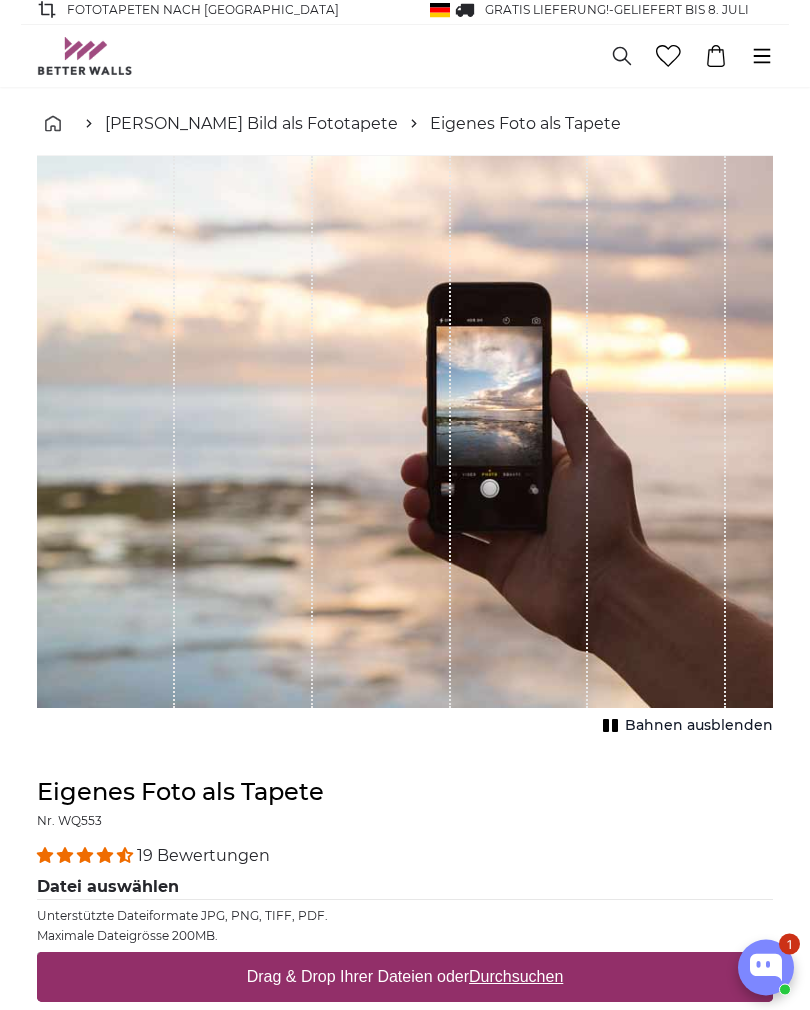 scroll, scrollTop: 0, scrollLeft: 0, axis: both 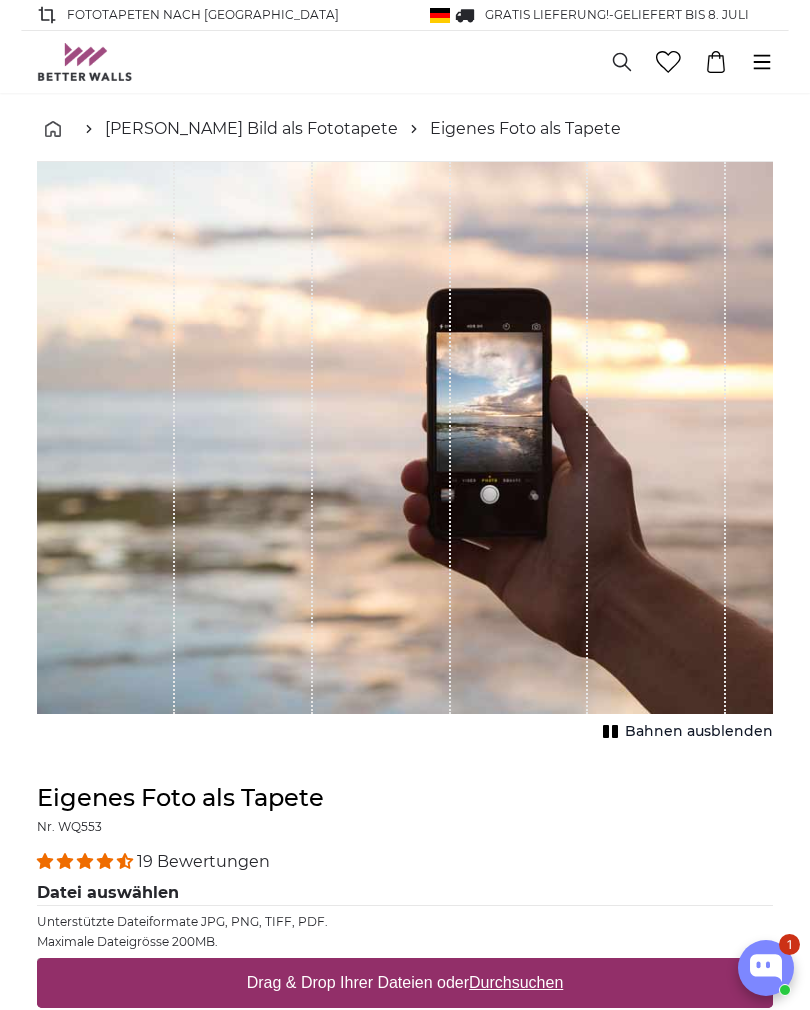 click on "Eigenes Foto als Tapete" at bounding box center [525, 129] 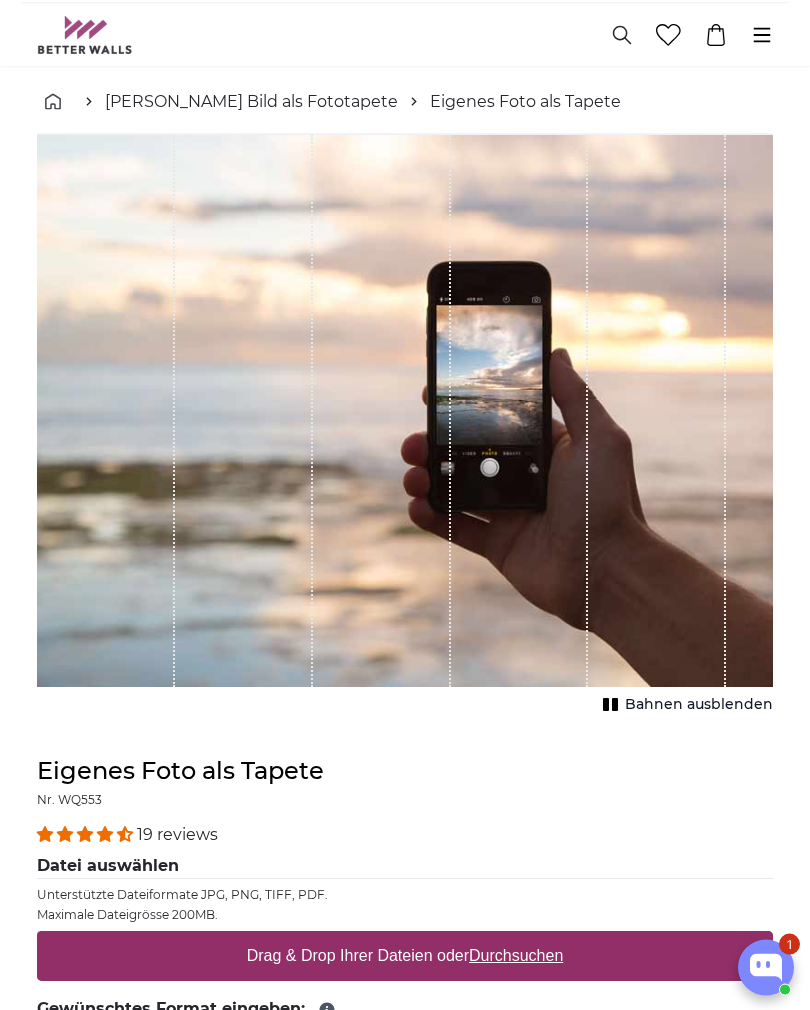 scroll, scrollTop: 30, scrollLeft: 0, axis: vertical 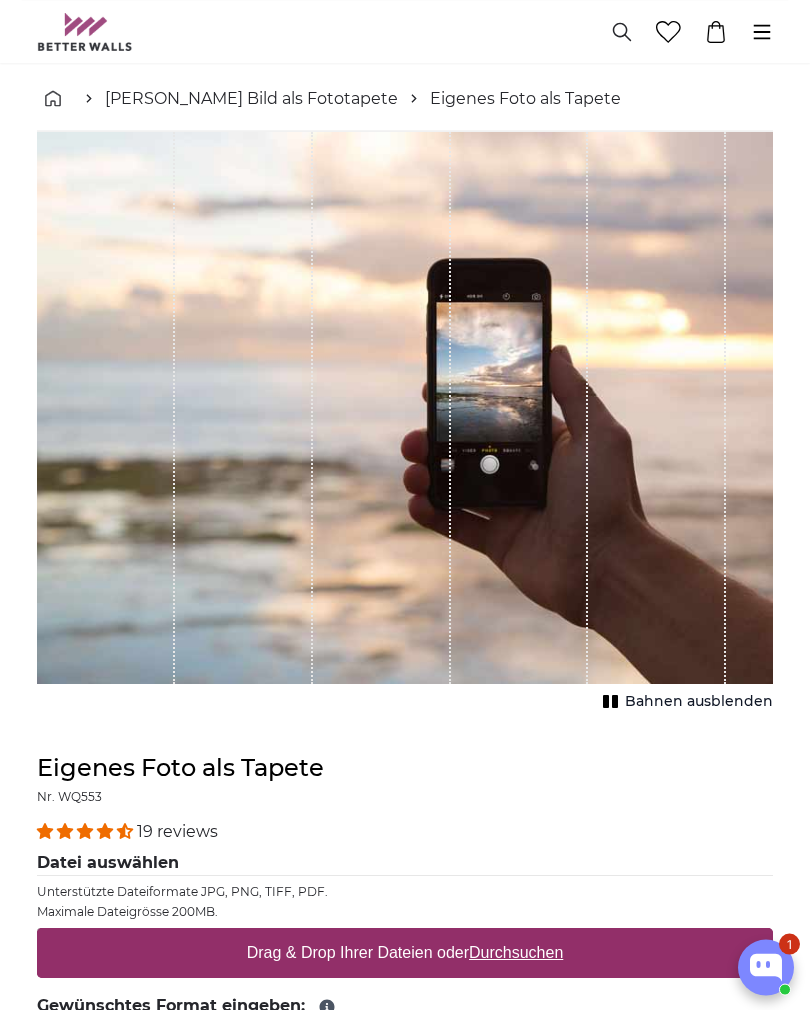 click on "Durchsuchen" at bounding box center (516, 952) 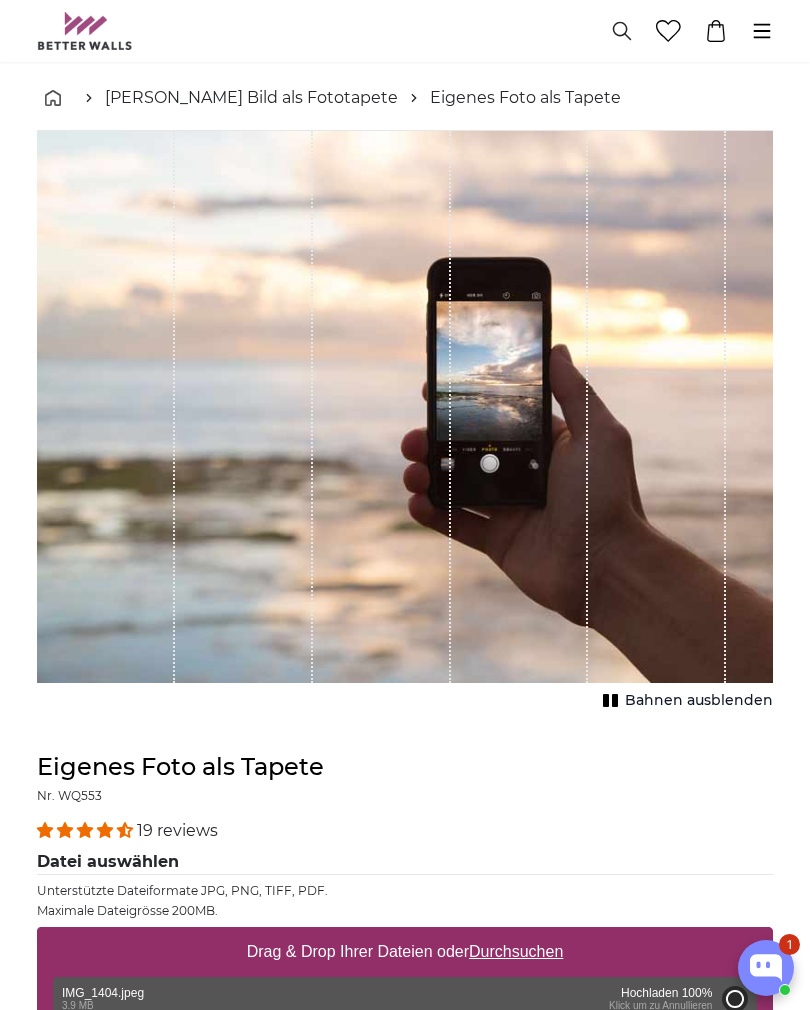 type on "266" 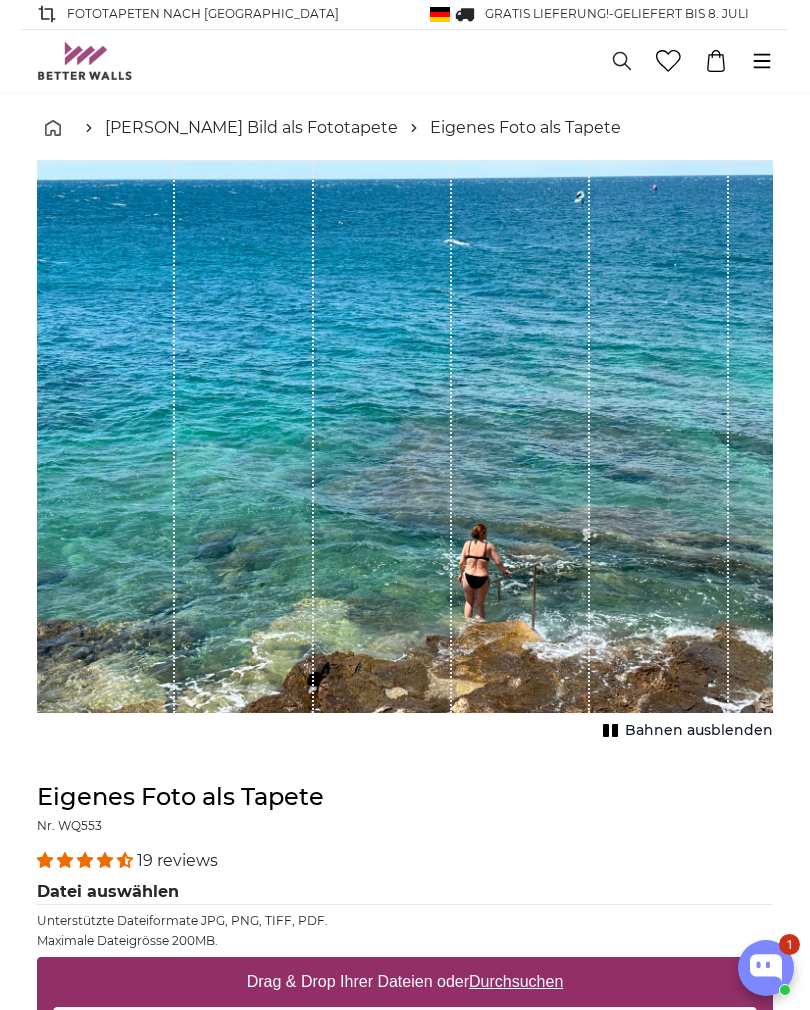 scroll, scrollTop: 0, scrollLeft: 0, axis: both 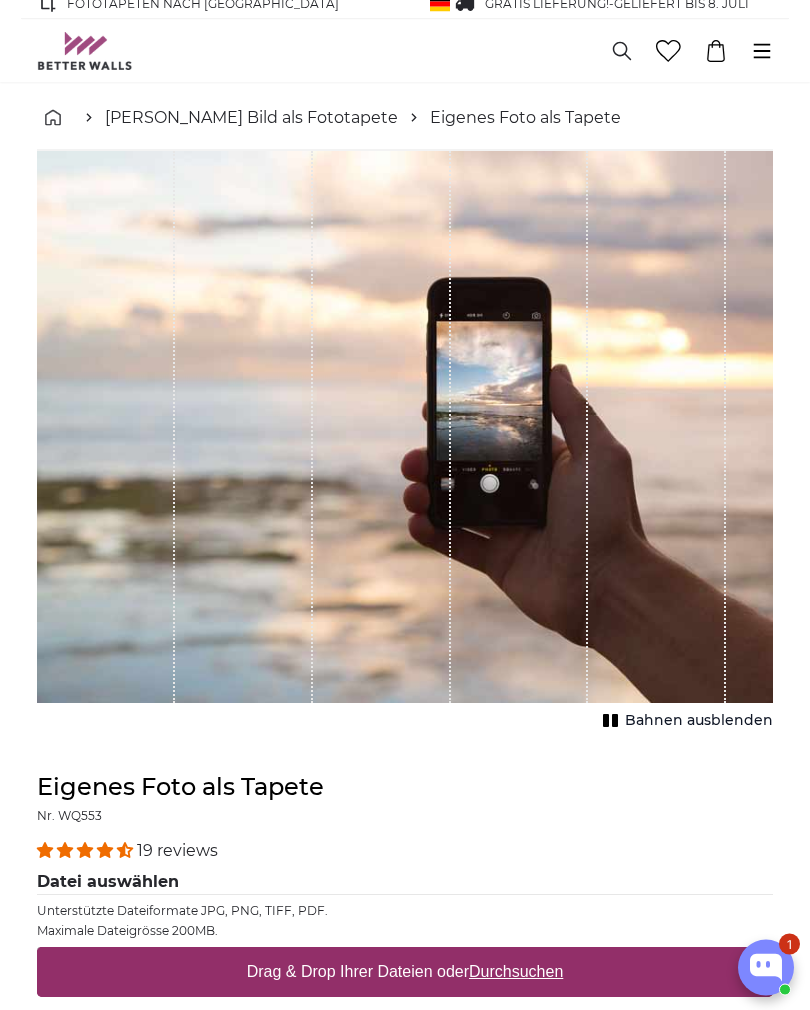 click on "Drag & Drop Ihrer Dateien oder  Durchsuchen" at bounding box center [405, 972] 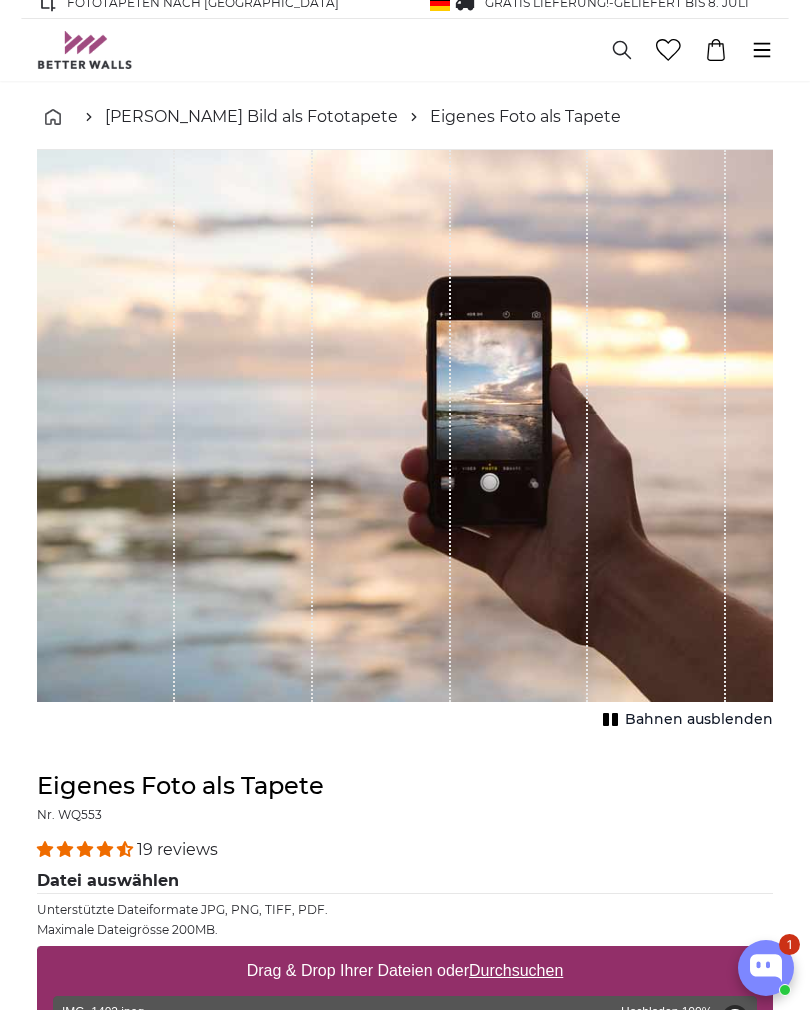 type on "174" 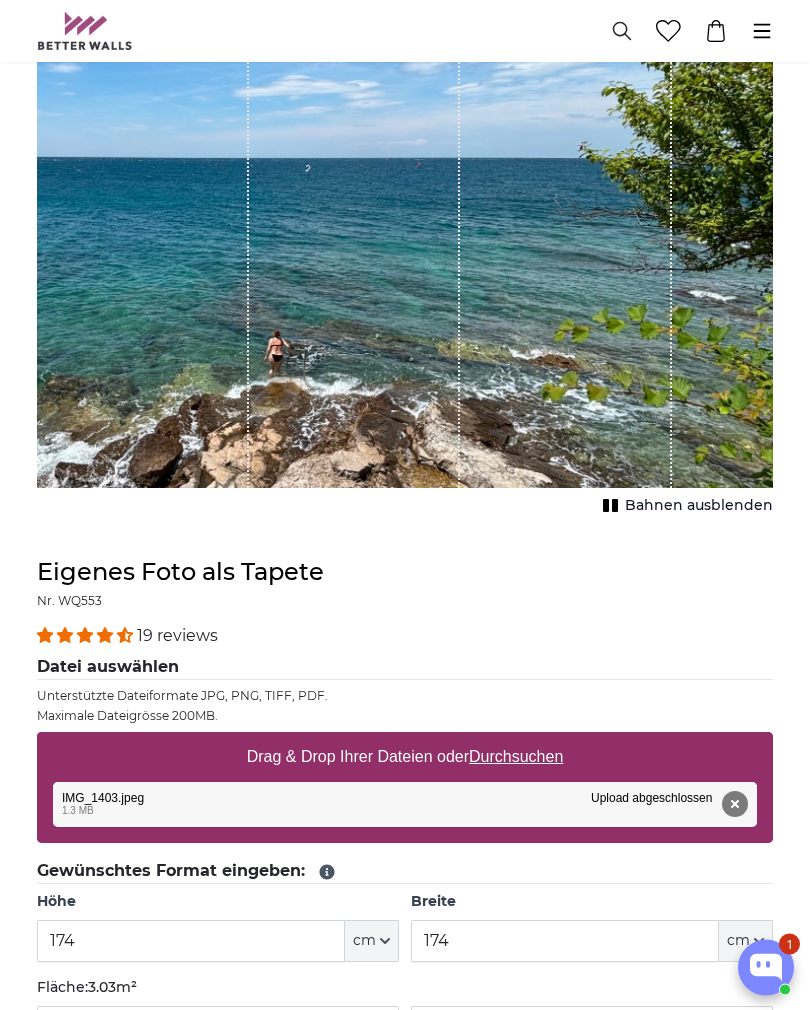 scroll, scrollTop: 415, scrollLeft: 0, axis: vertical 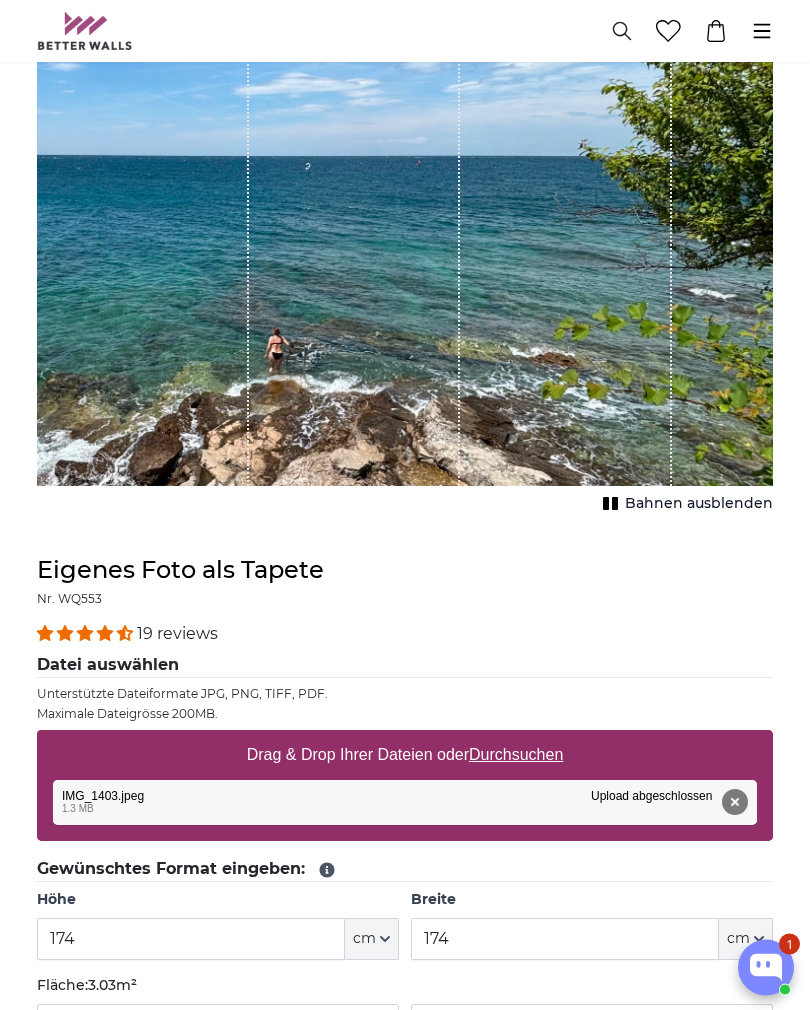 click on "cm" 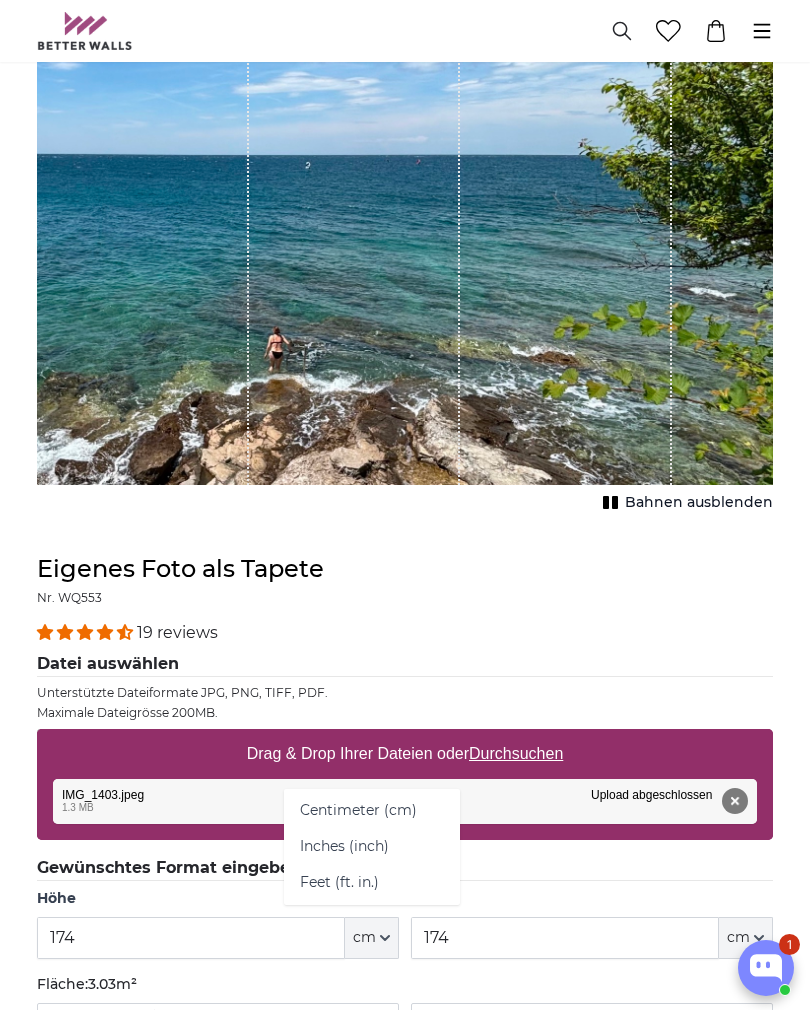 click on "Eigenes Foto als Tapete
Nr. WQ553
19 reviews
Datei auswählen
Unterstützte Dateiformate JPG, PNG, TIFF, PDF.
Maximale Dateigrösse 200MB.
Drag & Drop Ihrer Dateien oder  Durchsuchen IMG_1403.jpeg Entfernen Nochmal versuchen Entfernen Hochladen Abbrechen Nochmal versuchen Entfernen IMG_1403.jpeg edit 1.3 MB Upload abgeschlossen Klicken Sie um den Vorgang rückgängig zu machen IMG_1403.jpeg Upload abgeschlossen" at bounding box center [405, 1023] 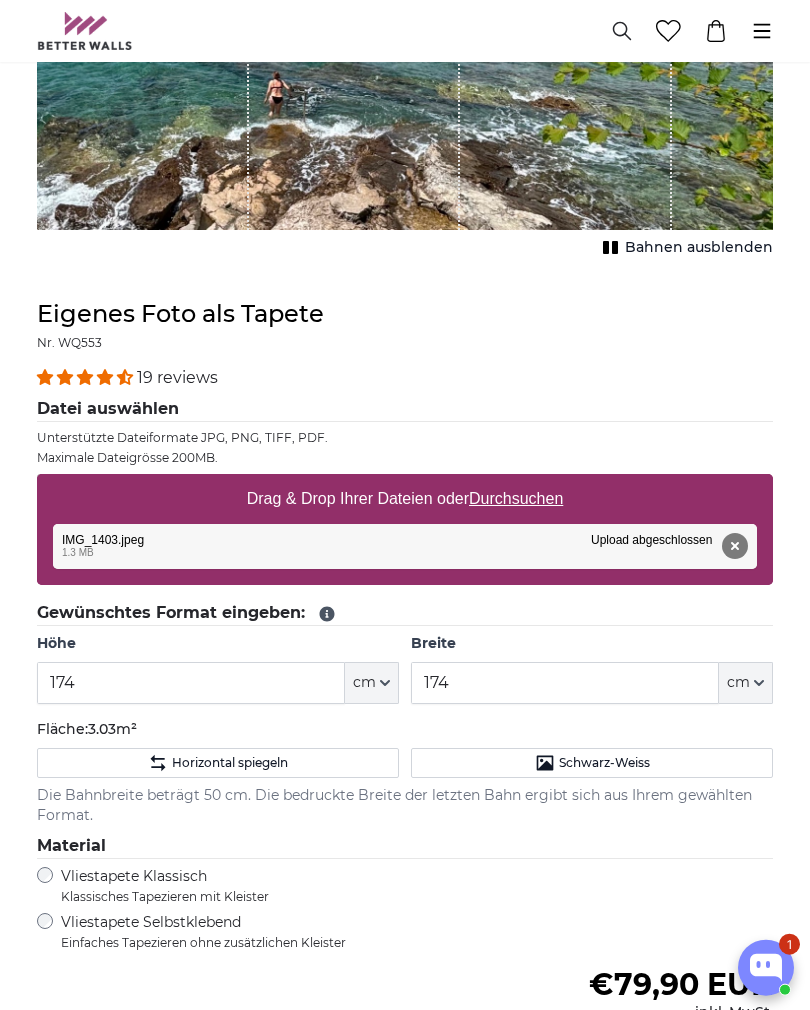 scroll, scrollTop: 672, scrollLeft: 0, axis: vertical 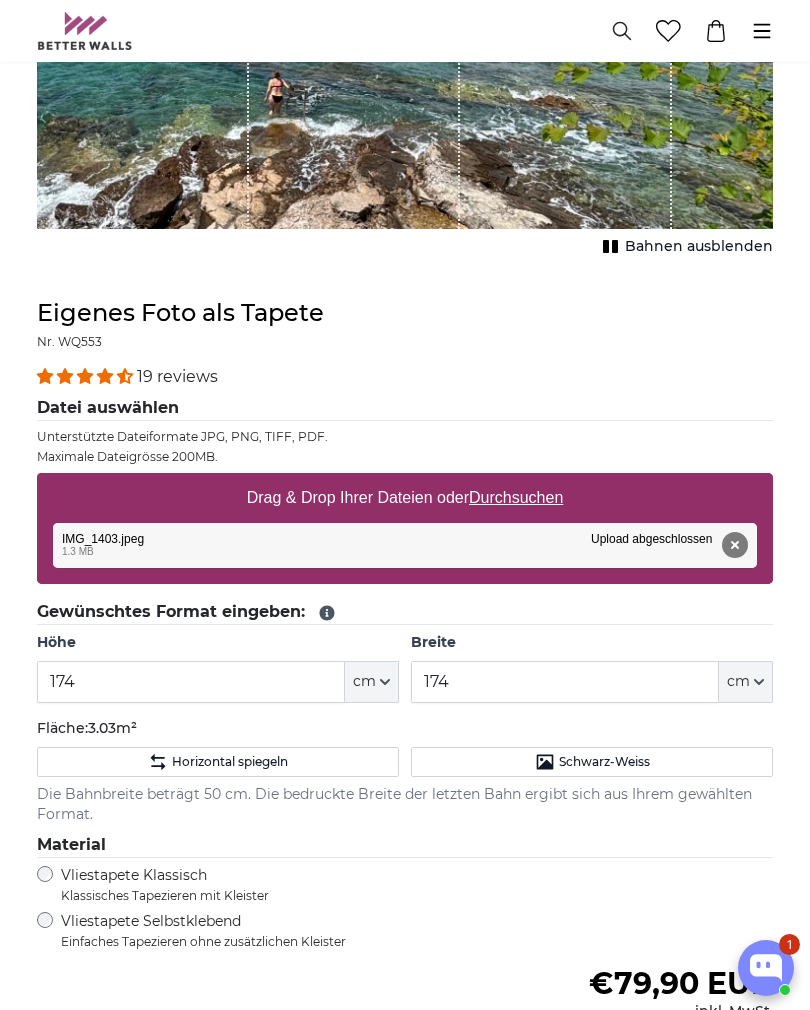 click on "cm" 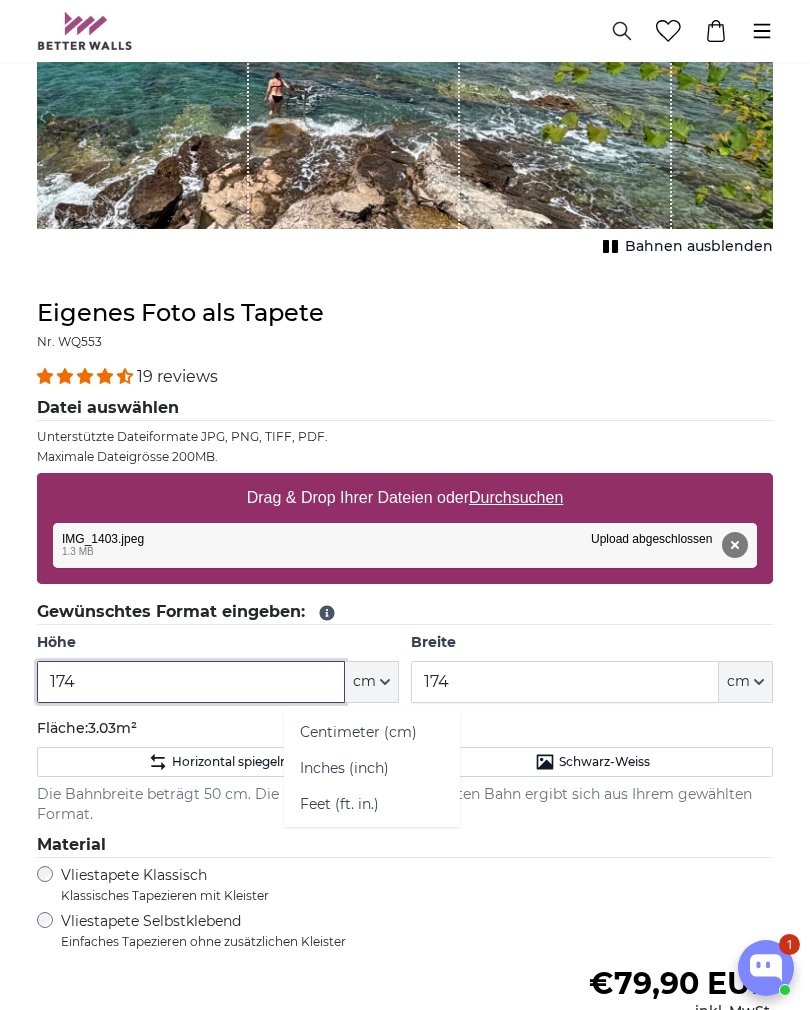 click on "174" at bounding box center [191, 682] 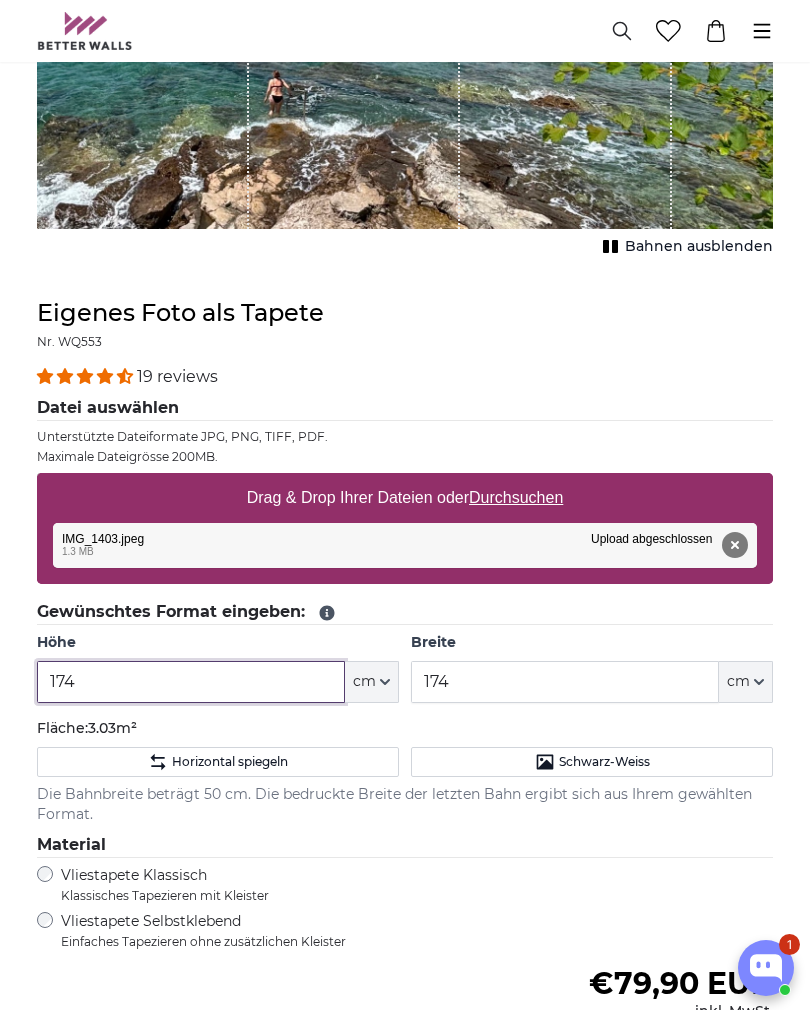 scroll, scrollTop: 672, scrollLeft: 0, axis: vertical 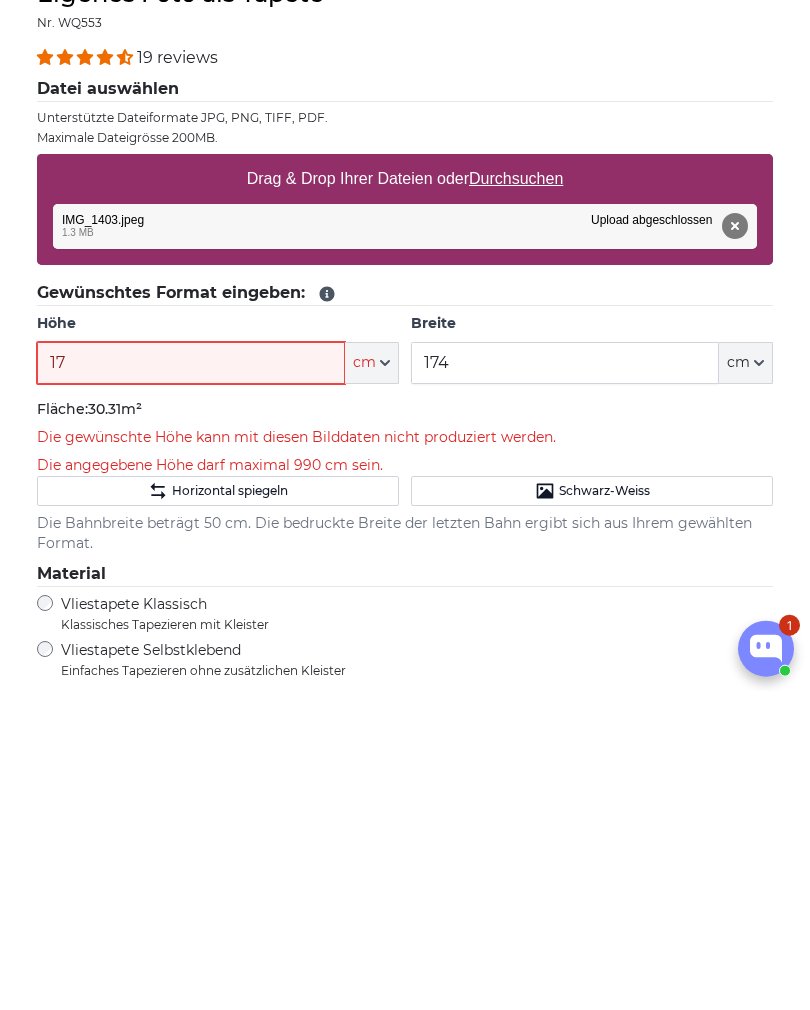 type on "1" 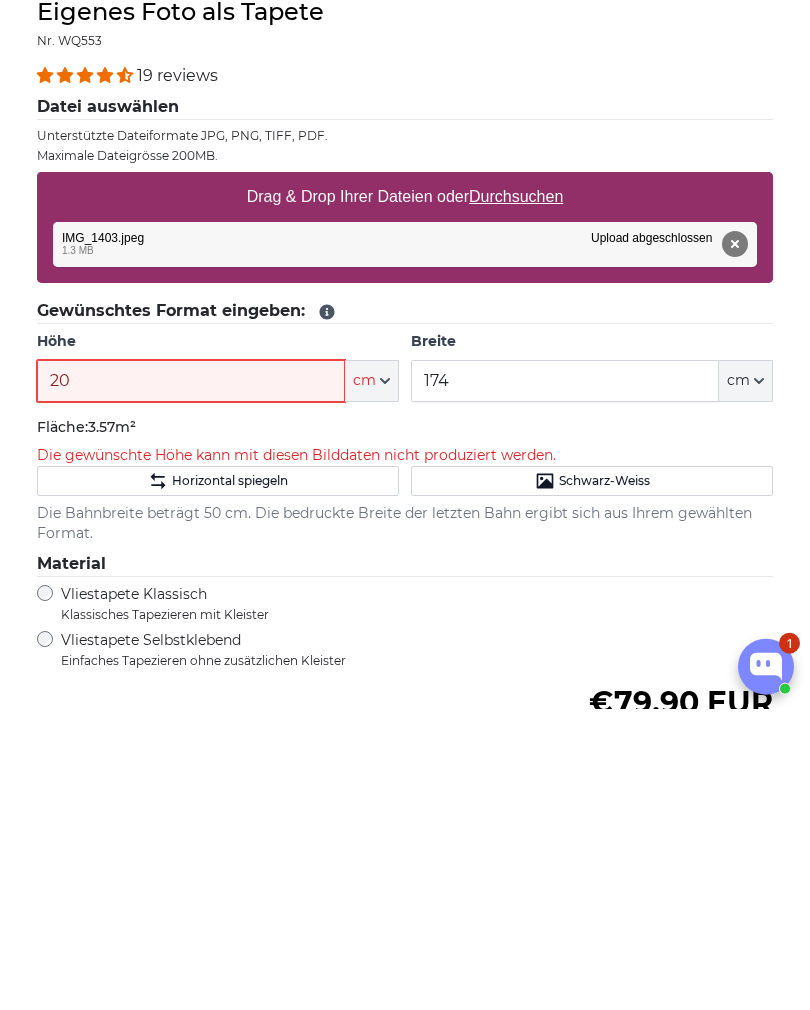 type on "2" 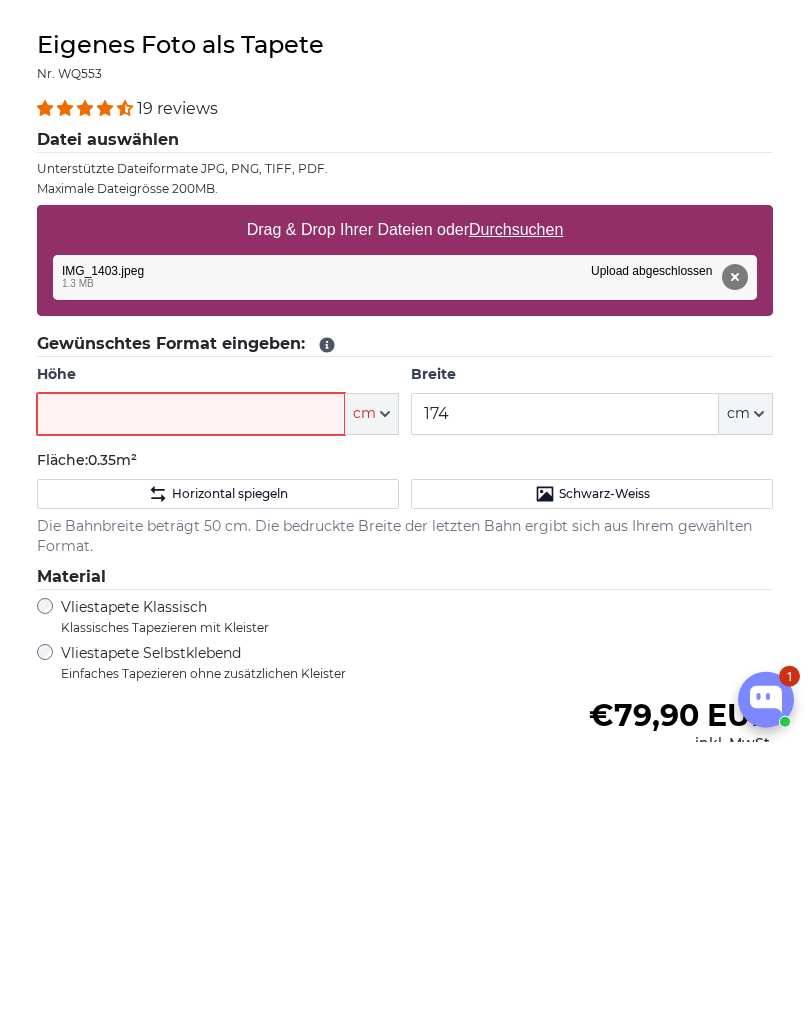 click on "Höhe" at bounding box center (191, 682) 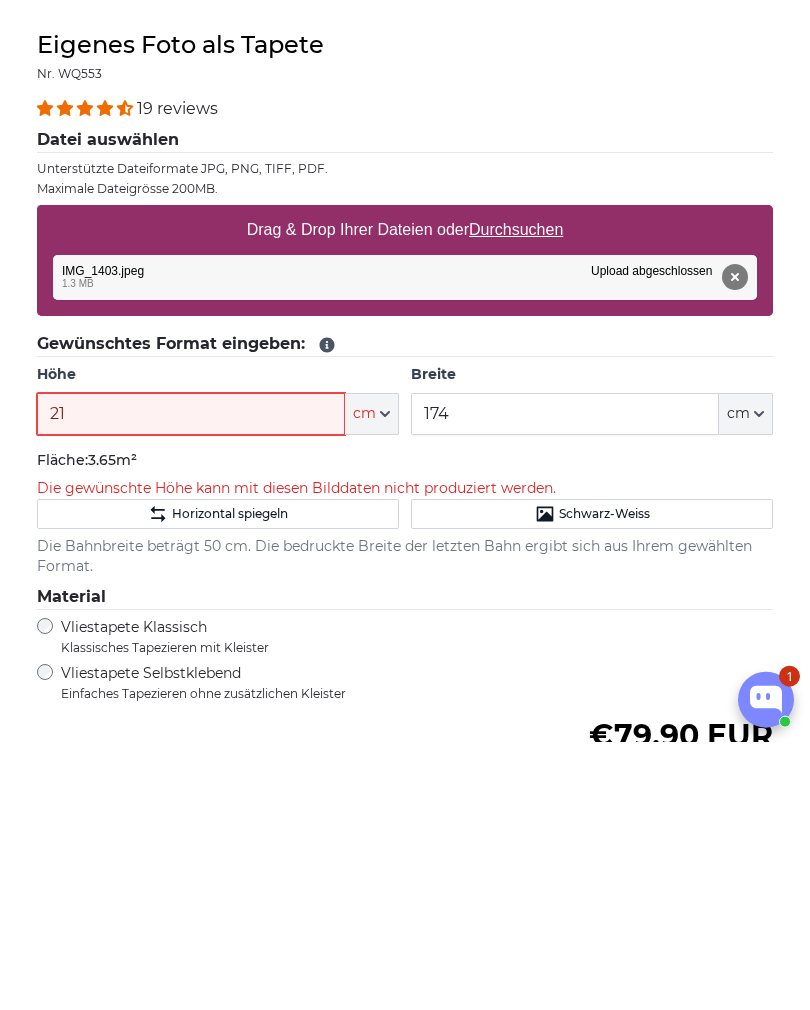 type on "2" 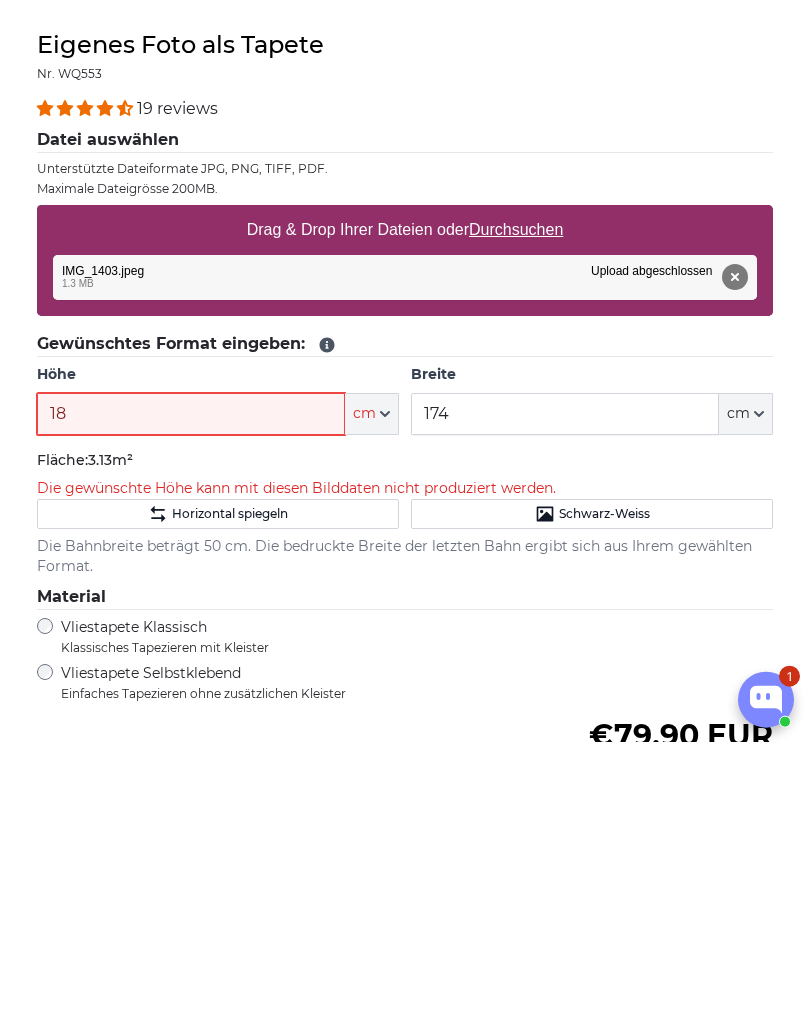 type on "1" 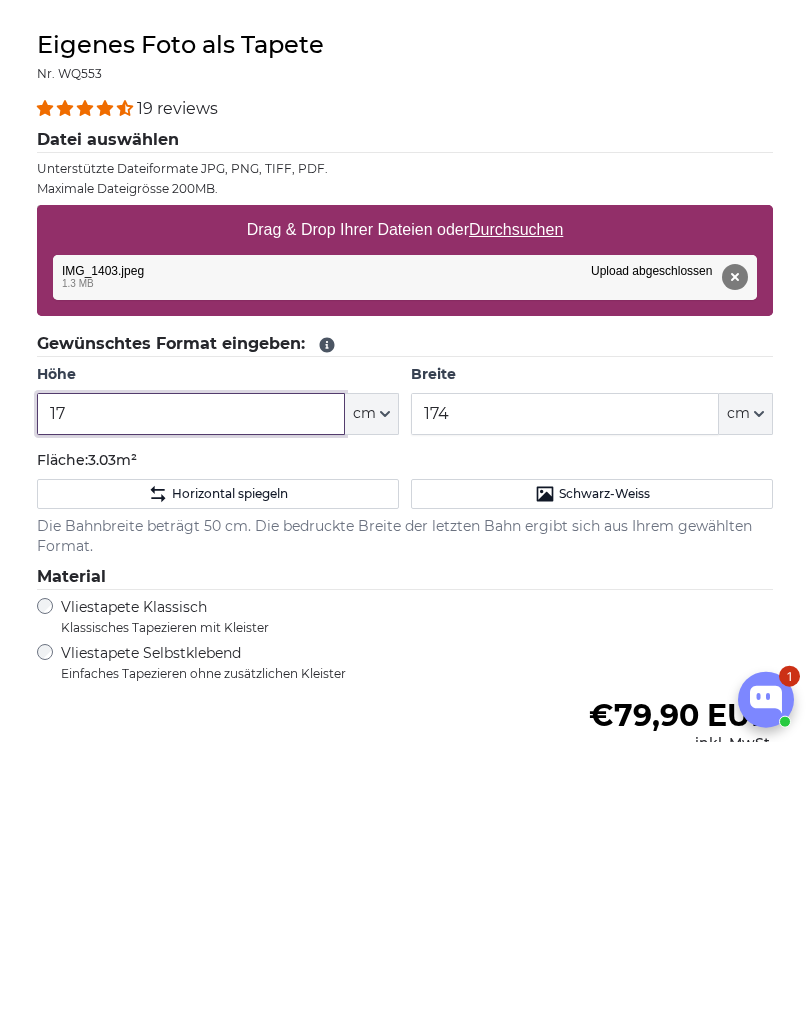 type on "1" 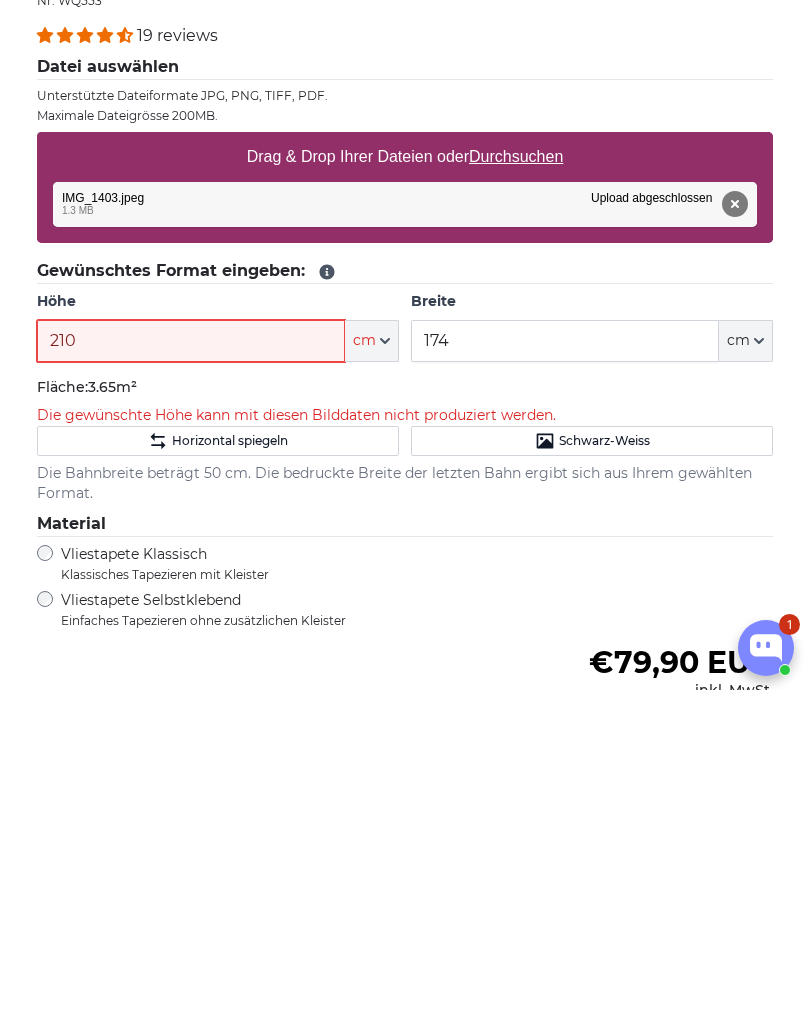 type on "210" 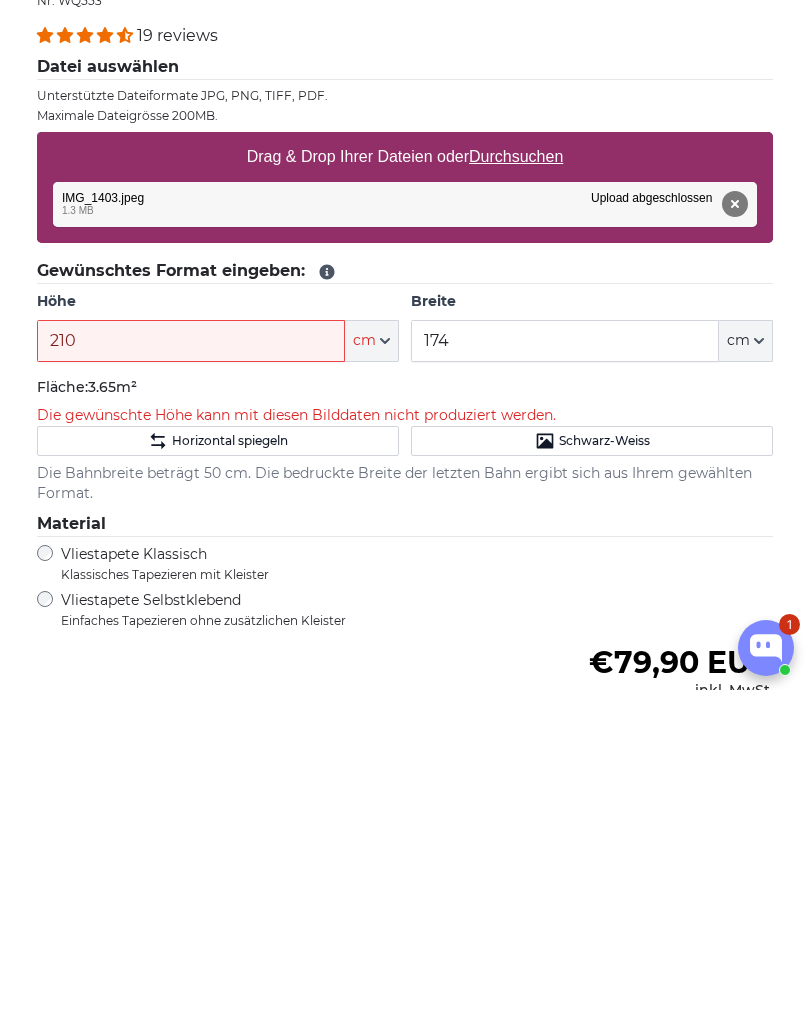 click on "Schwarz-Weiss" 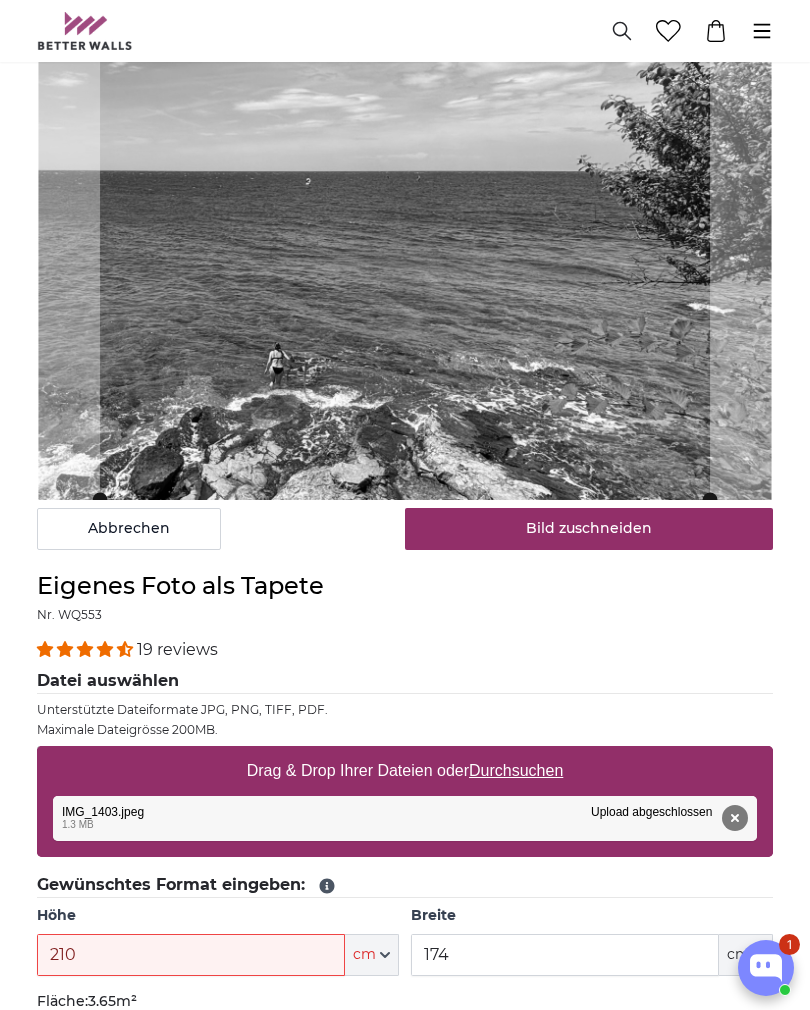 scroll, scrollTop: 355, scrollLeft: 0, axis: vertical 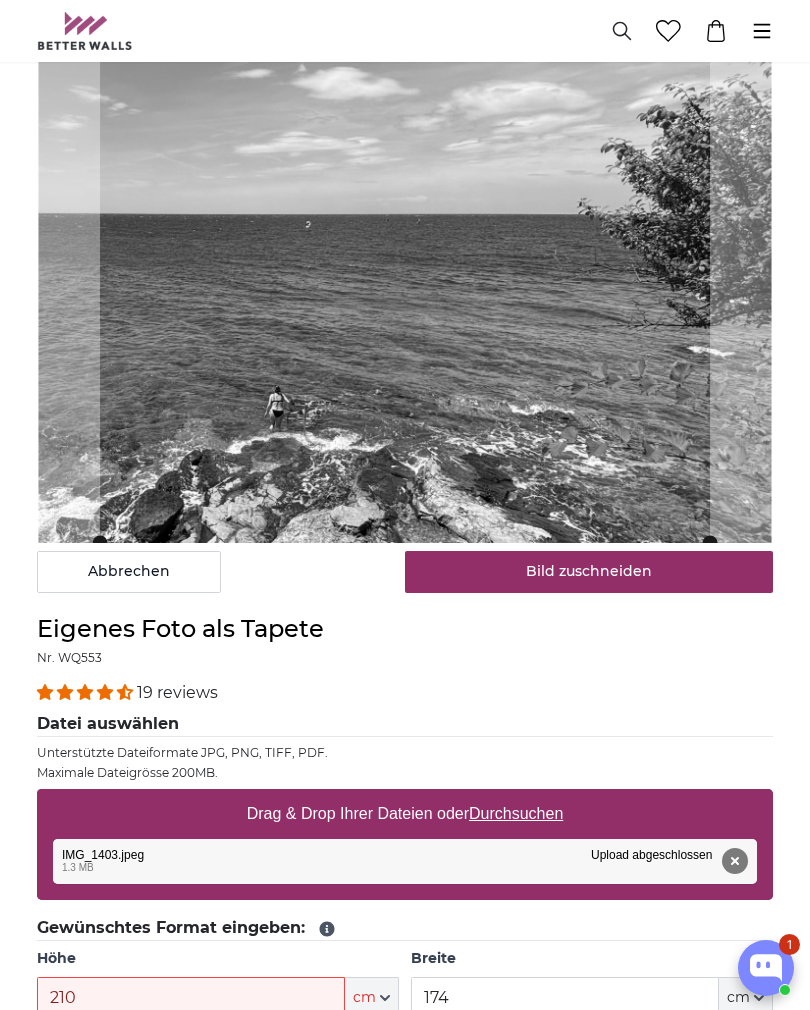 type 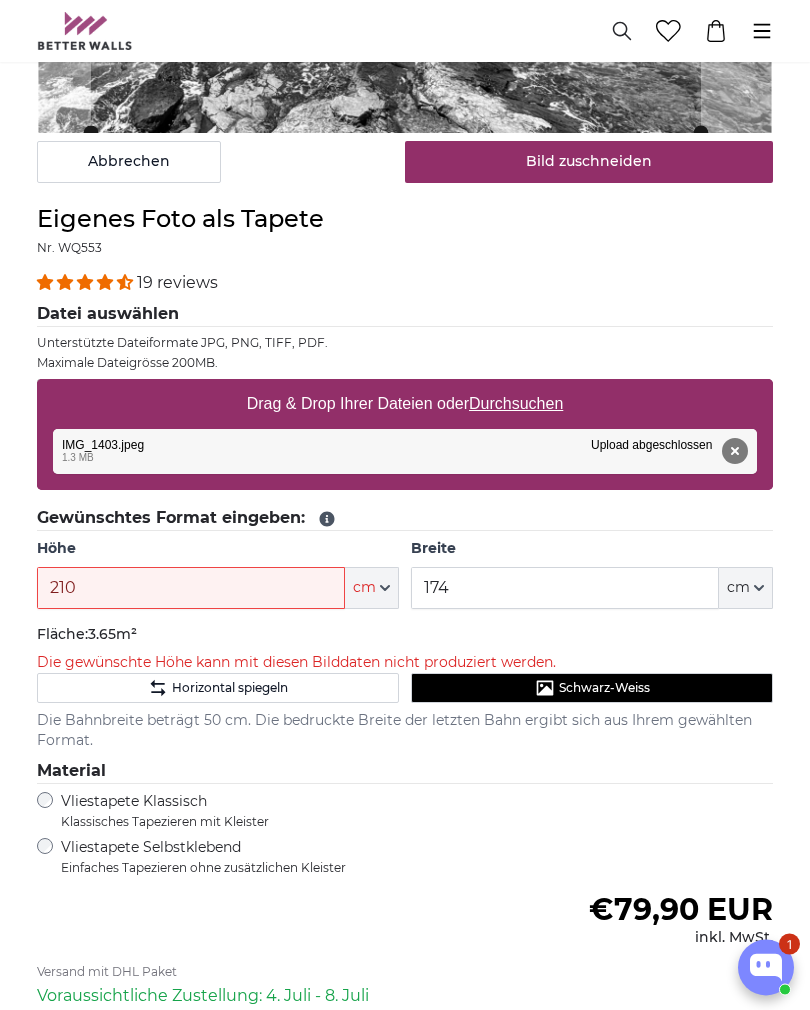 scroll, scrollTop: 765, scrollLeft: 0, axis: vertical 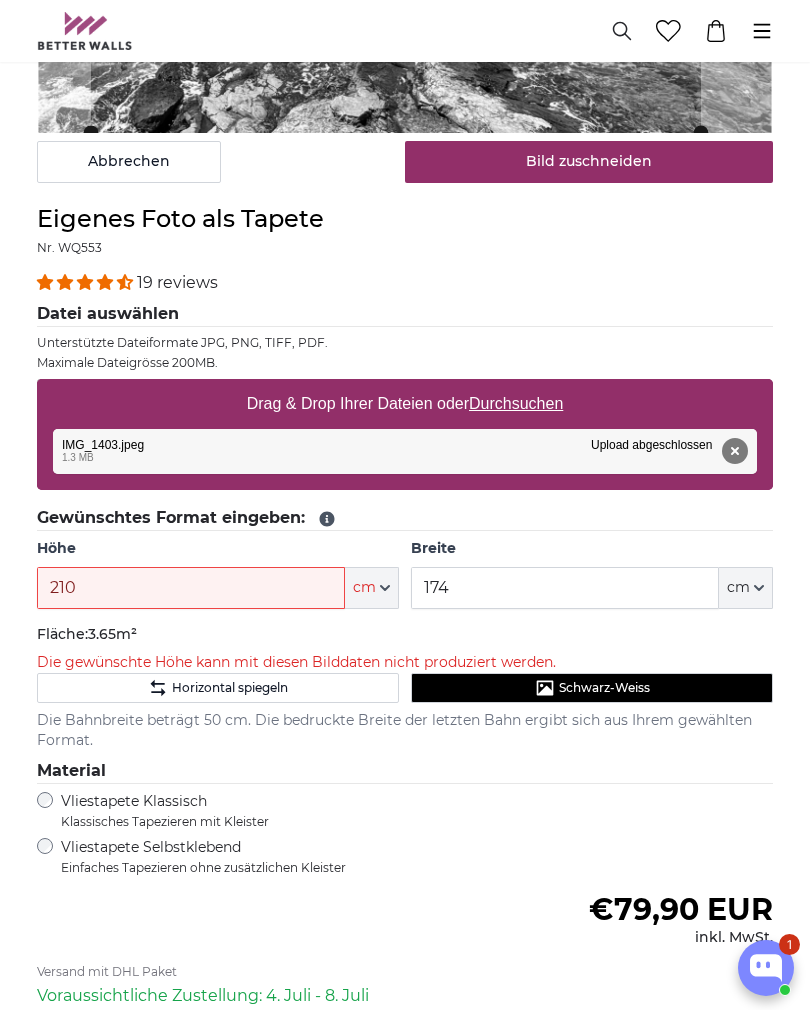 click on "cm" 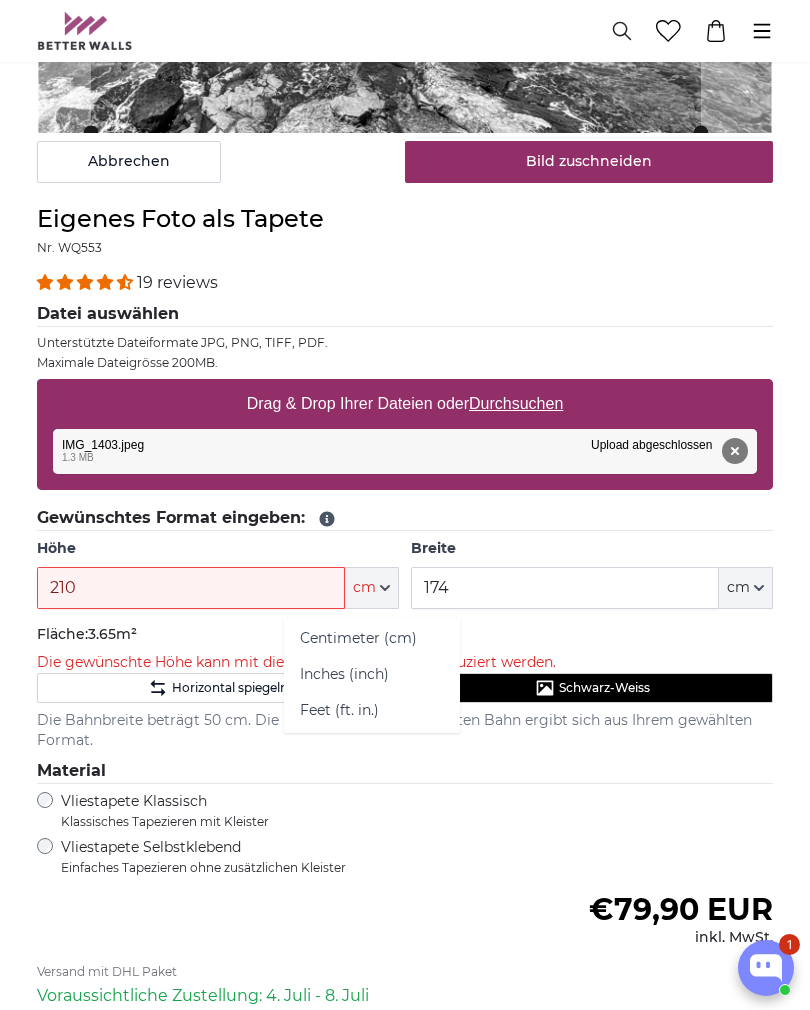 click on "Centimeter (cm)" 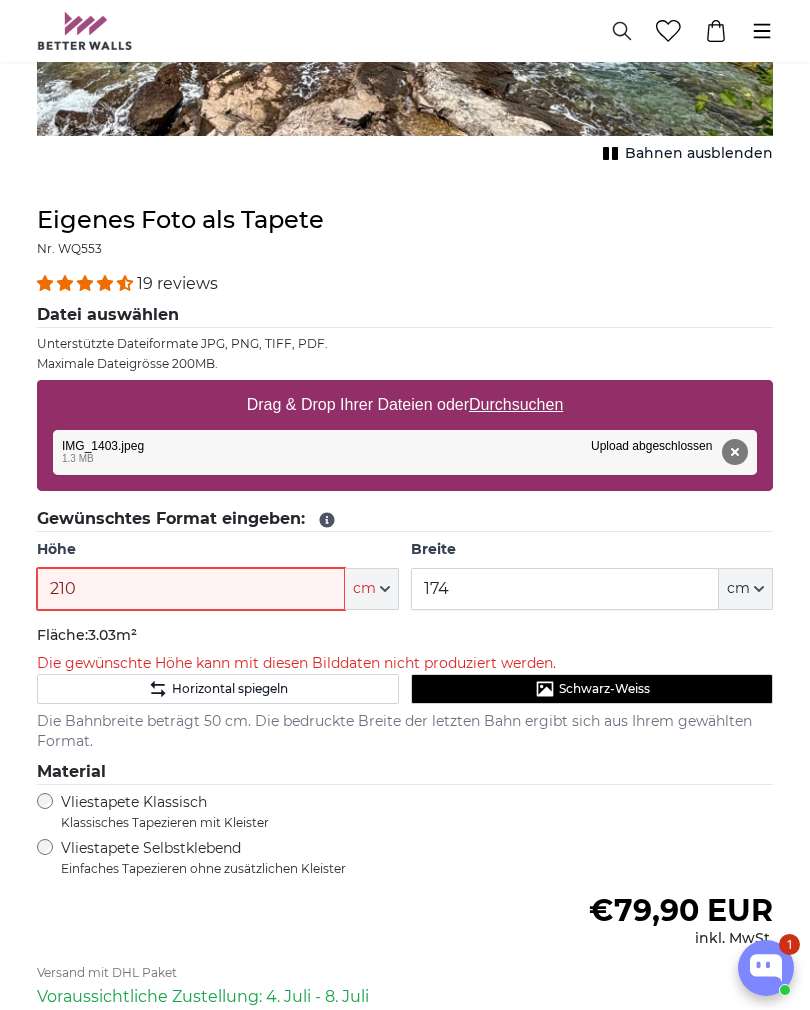 click on "210" at bounding box center [191, 589] 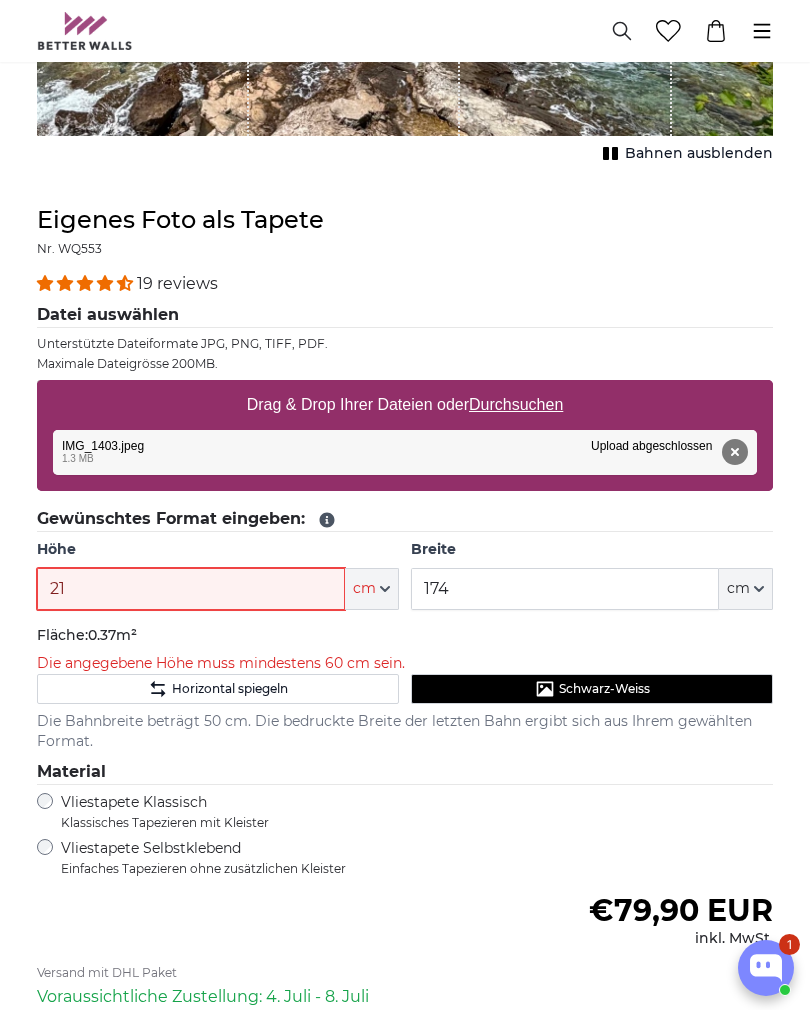 type on "2" 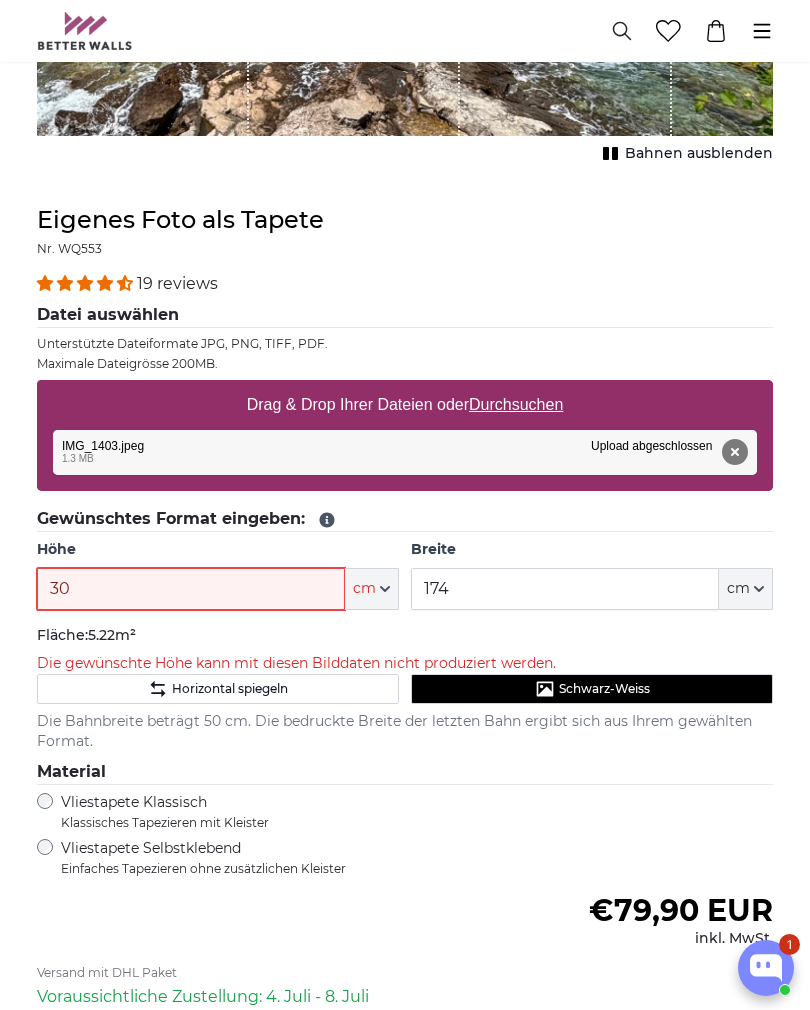 type on "3" 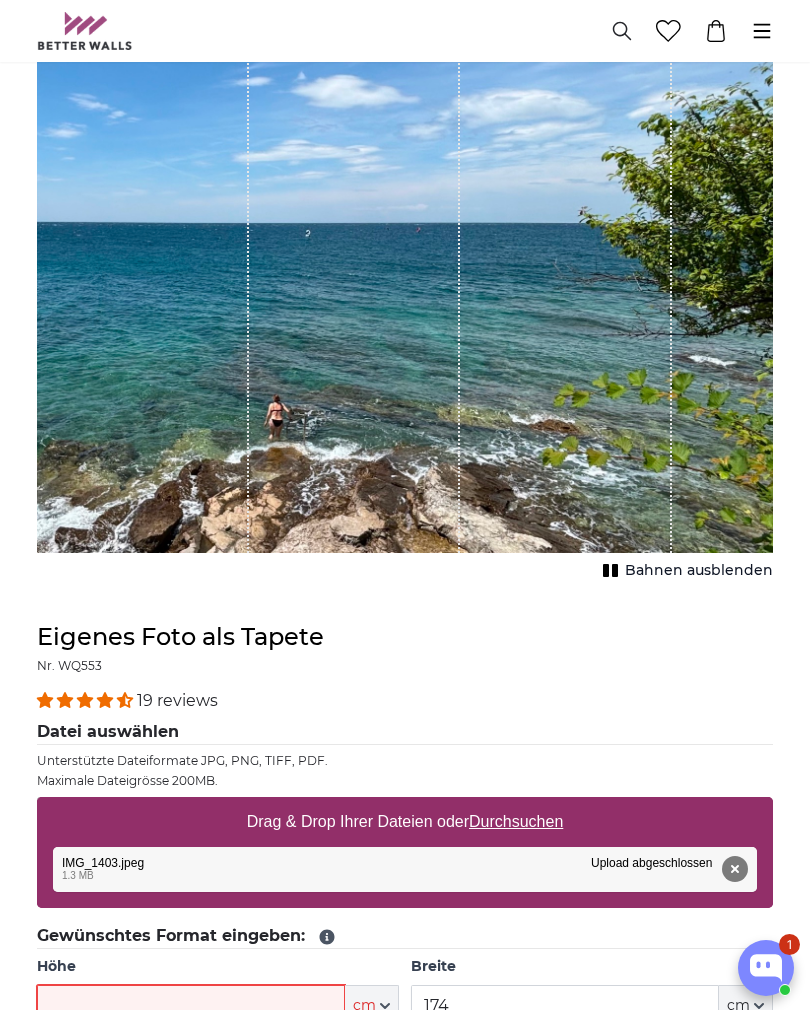 scroll, scrollTop: 344, scrollLeft: 0, axis: vertical 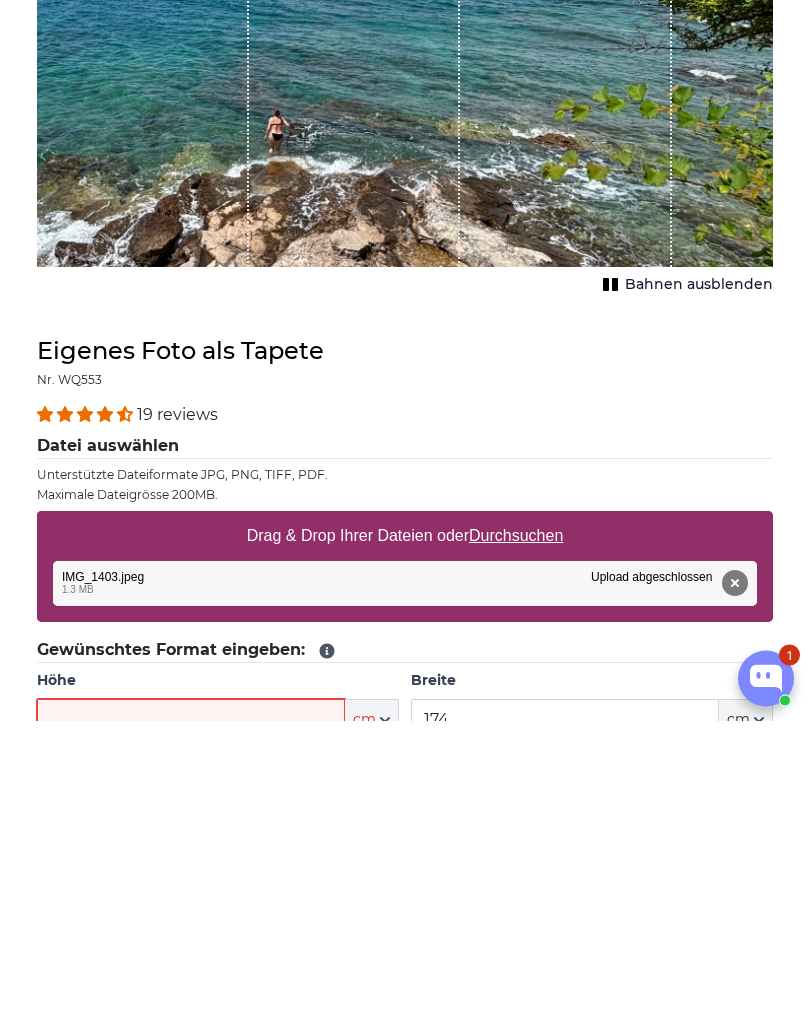 type 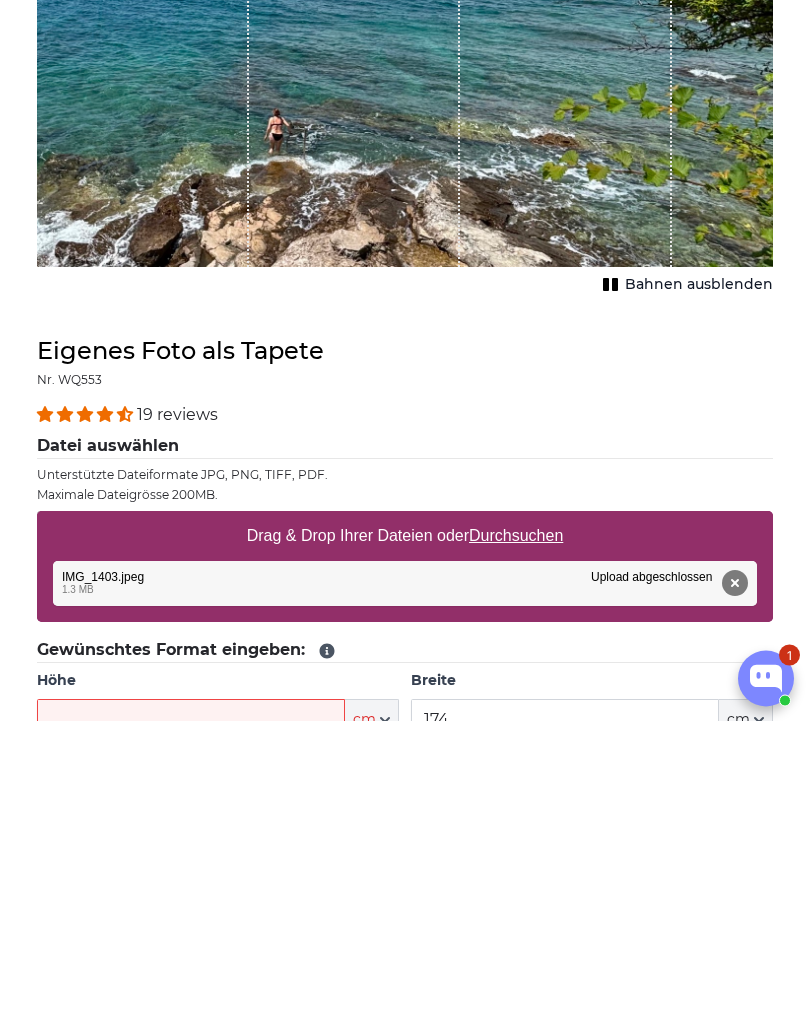click on "Entfernen Nochmal versuchen Entfernen Hochladen Abbrechen Nochmal versuchen Entfernen IMG_1403.jpeg edit 1.3 MB Upload abgeschlossen Klicken Sie um den Vorgang rückgängig zu machen" at bounding box center (405, 873) 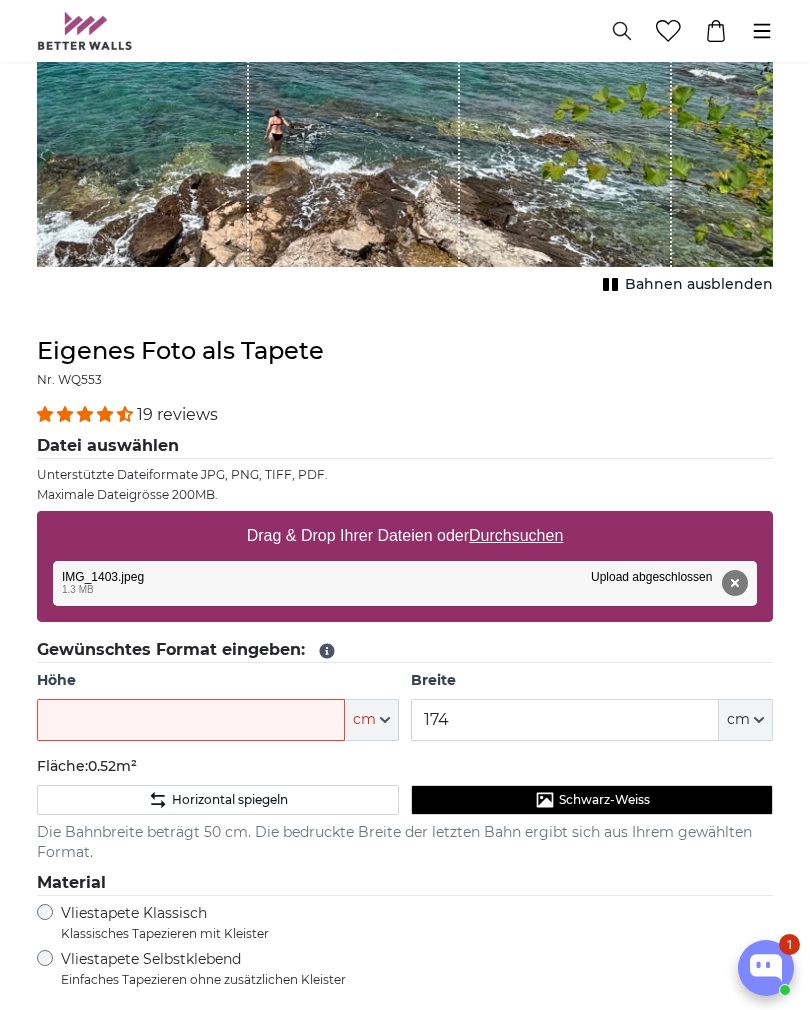 click on "Durchsuchen" at bounding box center (516, 535) 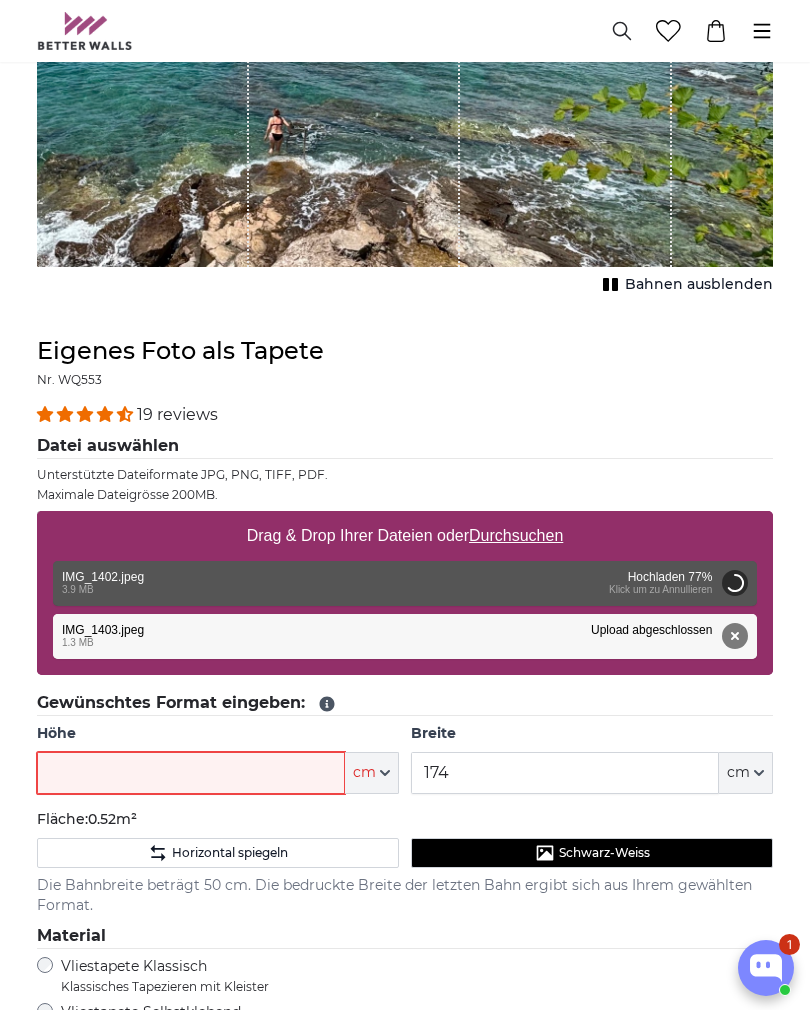 click on "Höhe" at bounding box center [191, 773] 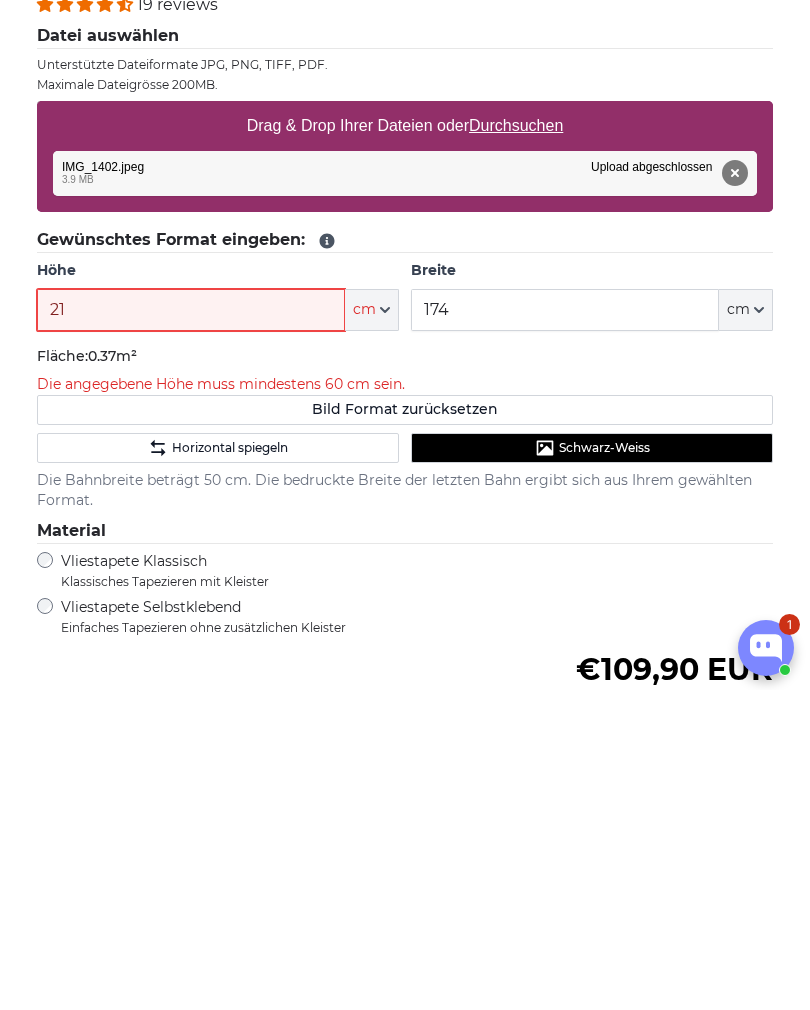 type on "210" 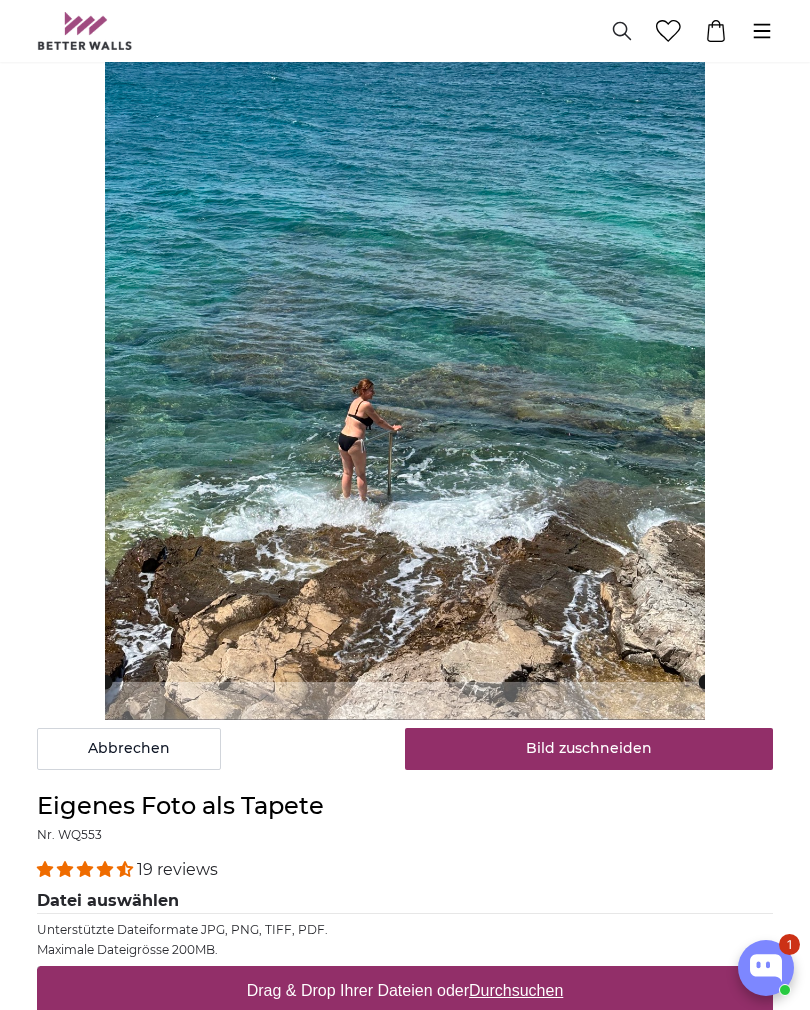 scroll, scrollTop: 236, scrollLeft: 0, axis: vertical 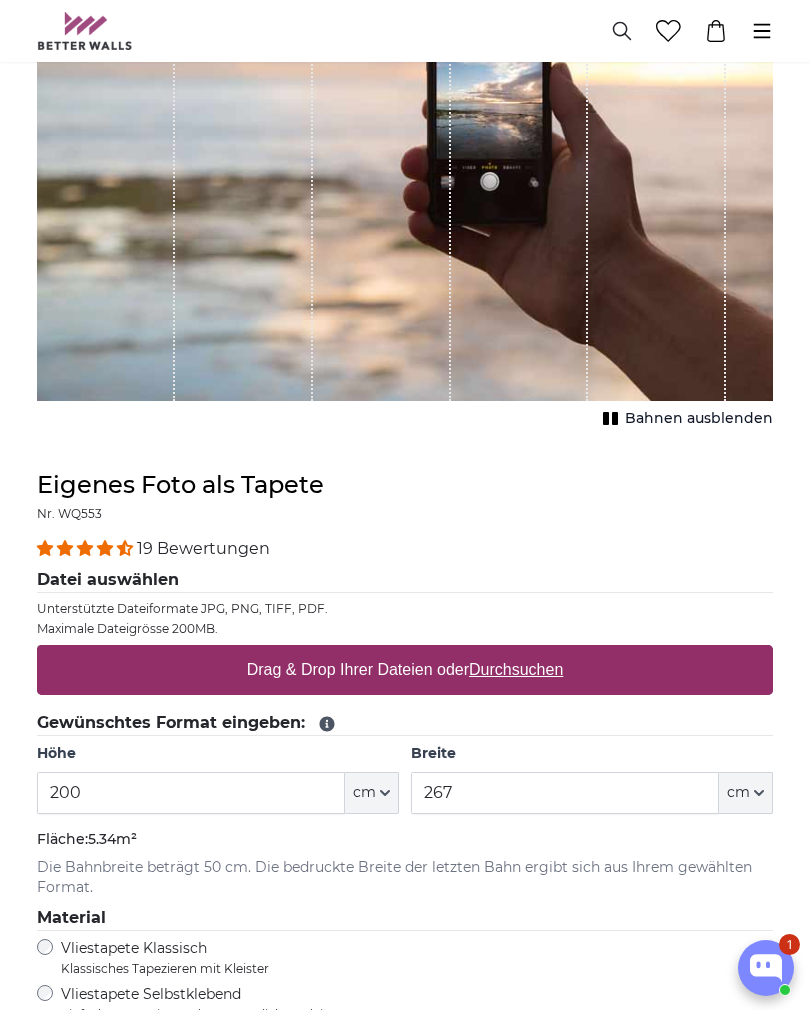 click on "Durchsuchen" at bounding box center [516, 669] 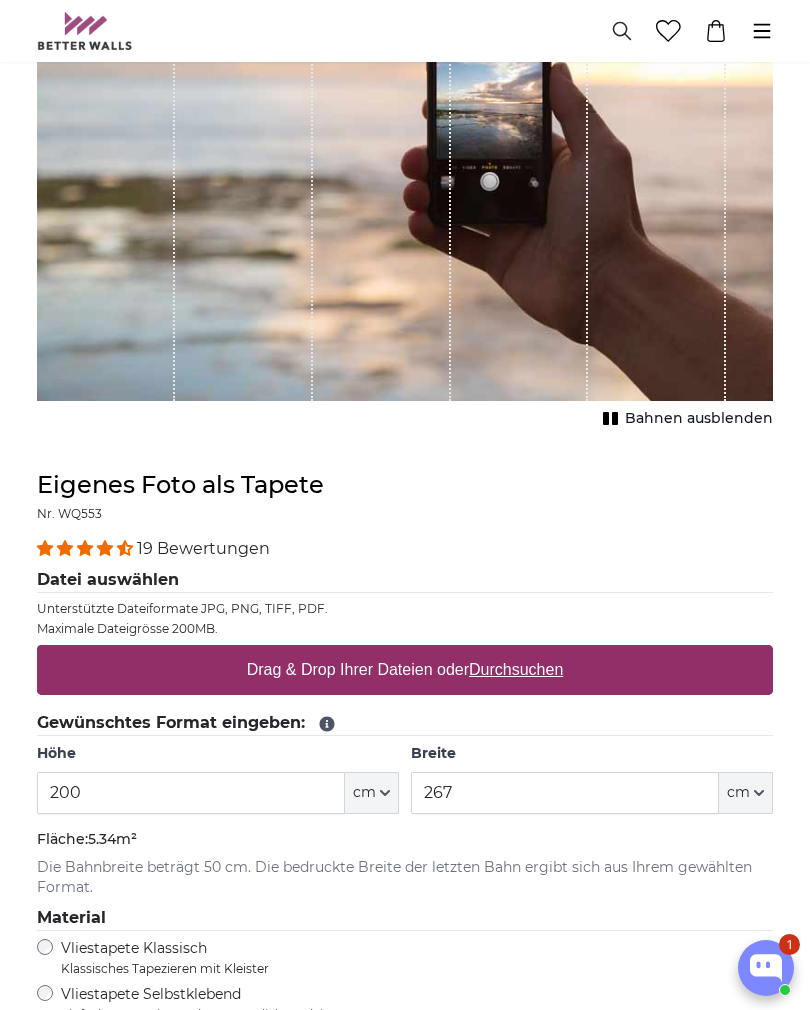 type on "**********" 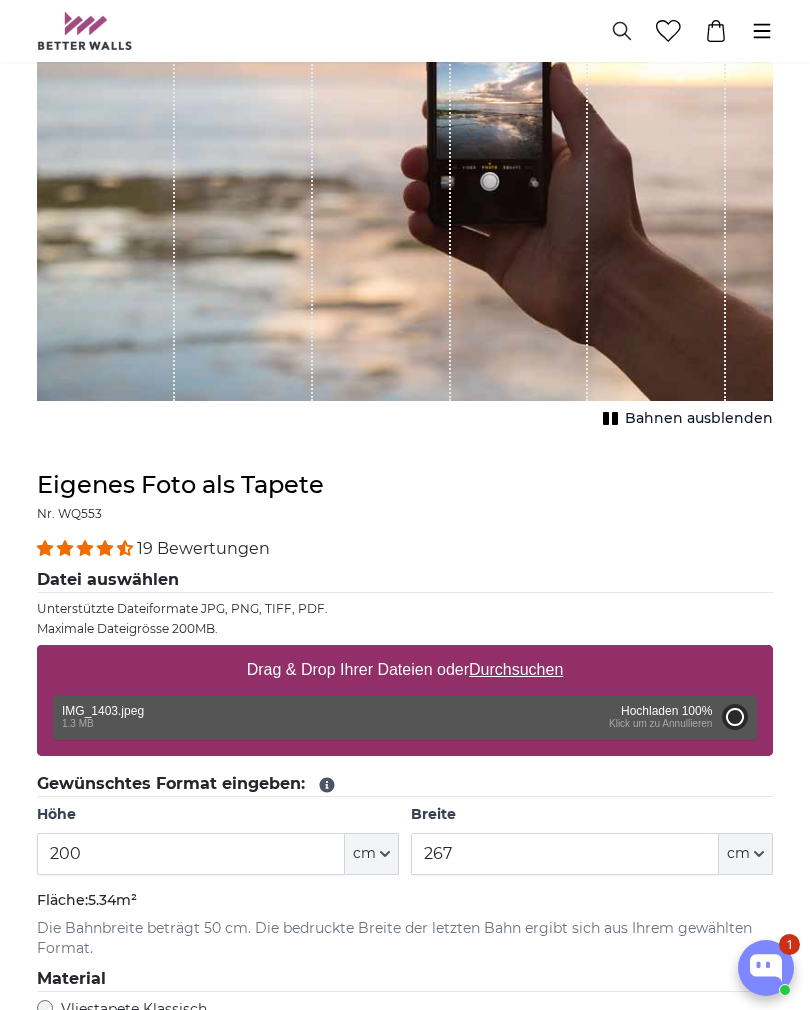 type on "174" 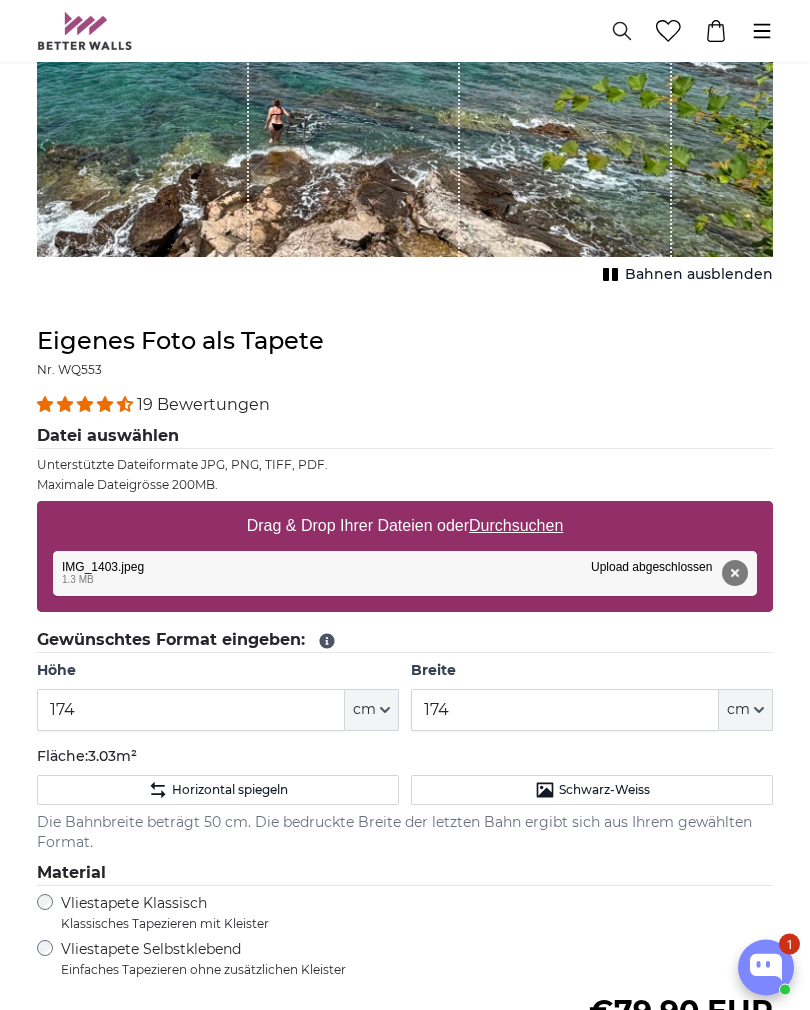 scroll, scrollTop: 644, scrollLeft: 0, axis: vertical 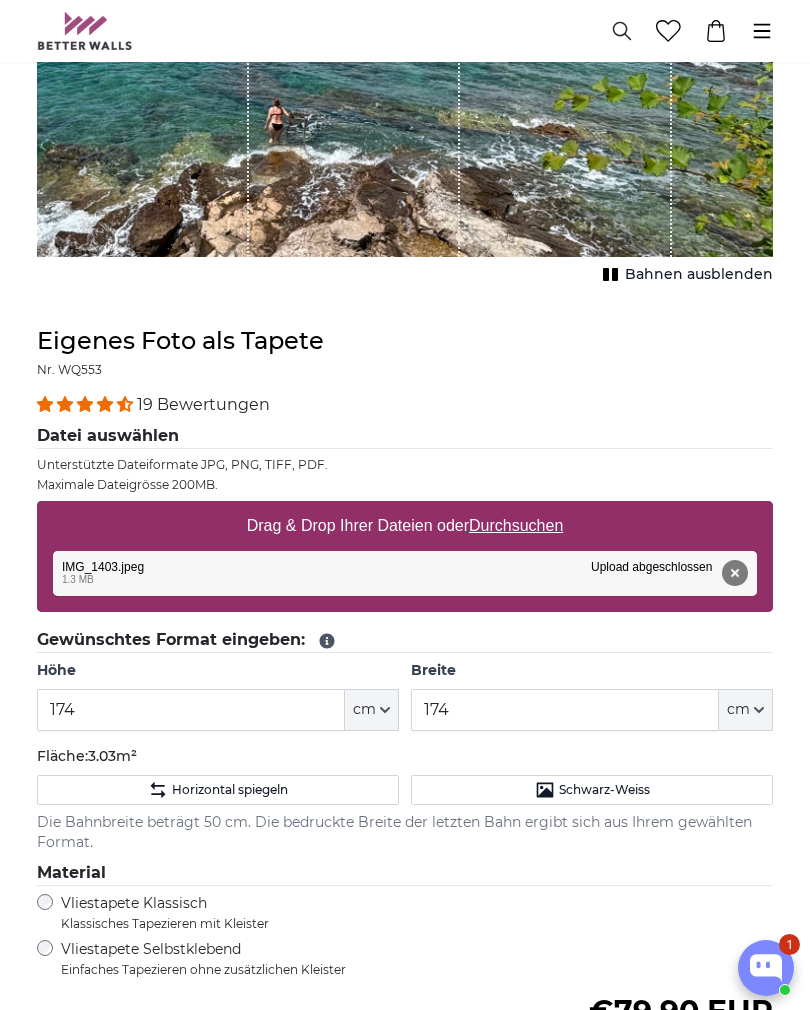 click on "cm" 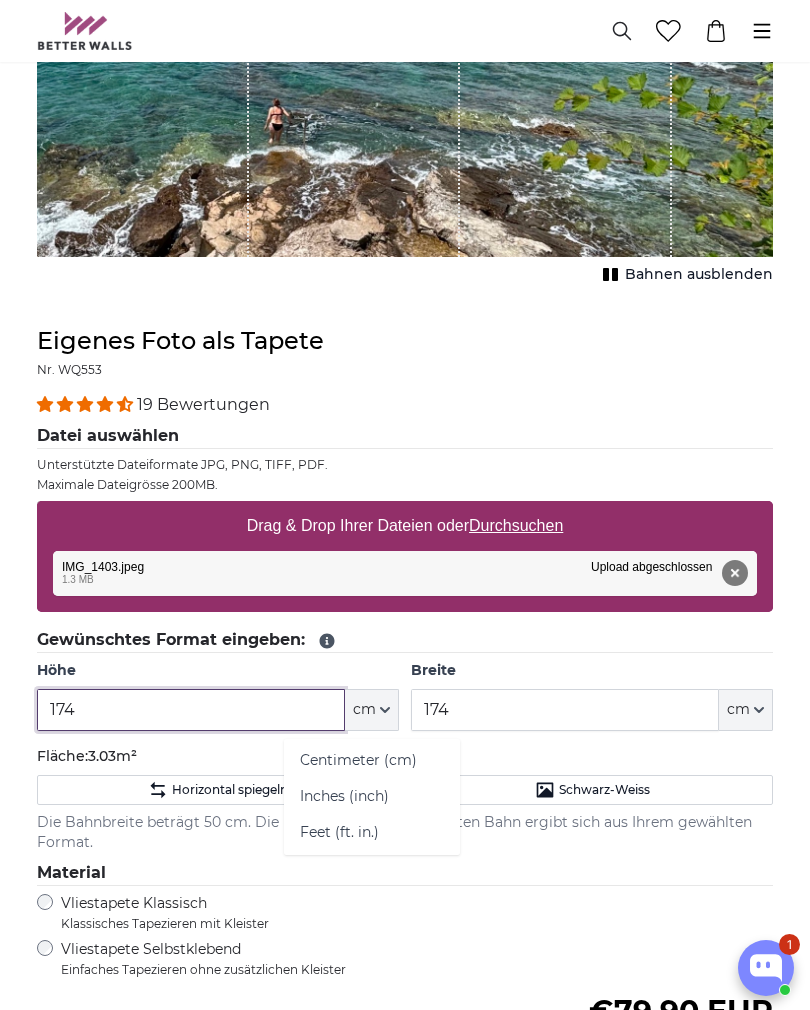 click on "174" at bounding box center (191, 710) 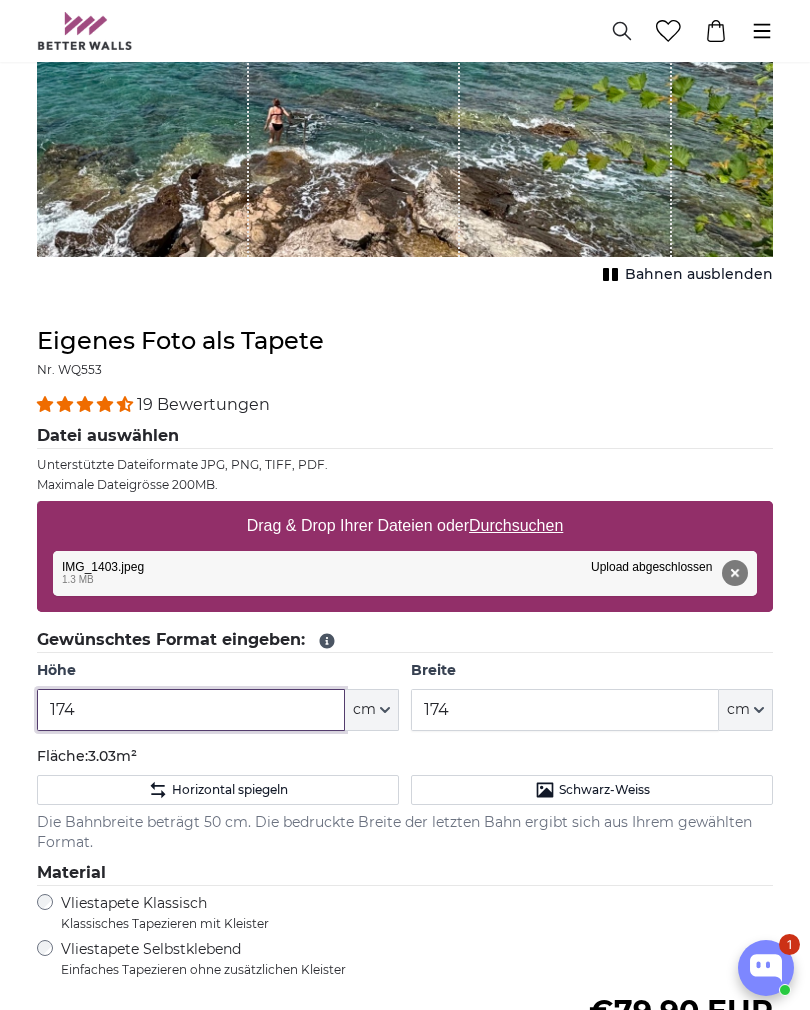 scroll, scrollTop: 671, scrollLeft: 0, axis: vertical 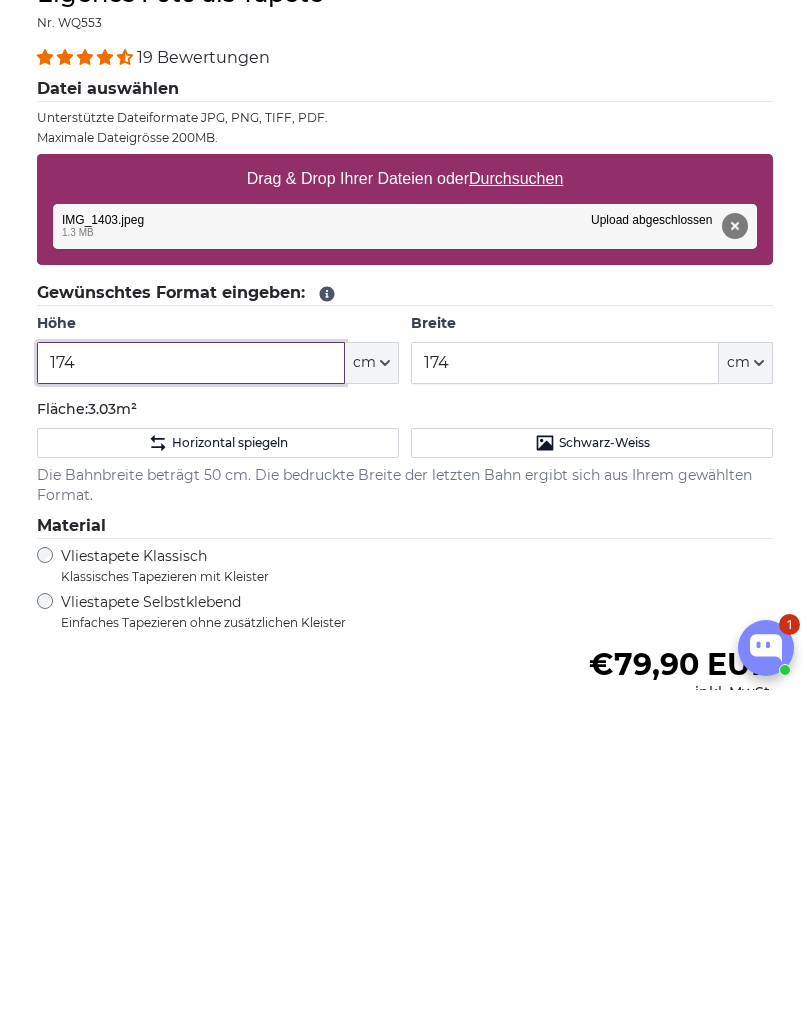 click on "174" at bounding box center (191, 683) 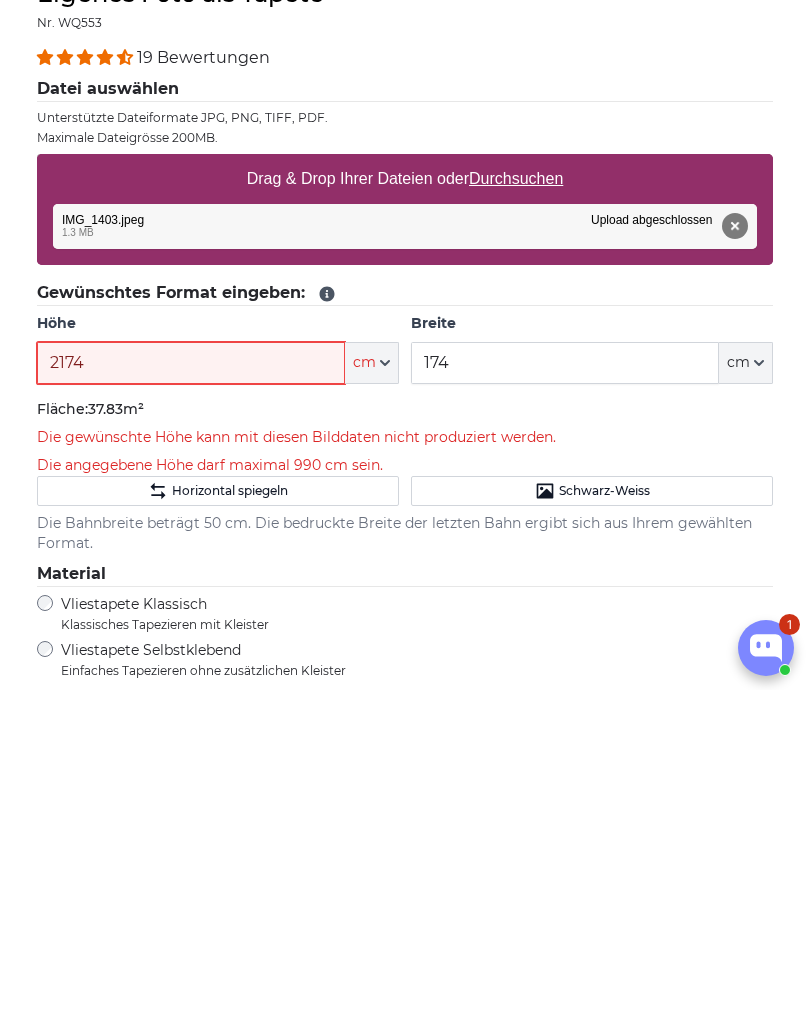 click on "2174" at bounding box center (191, 683) 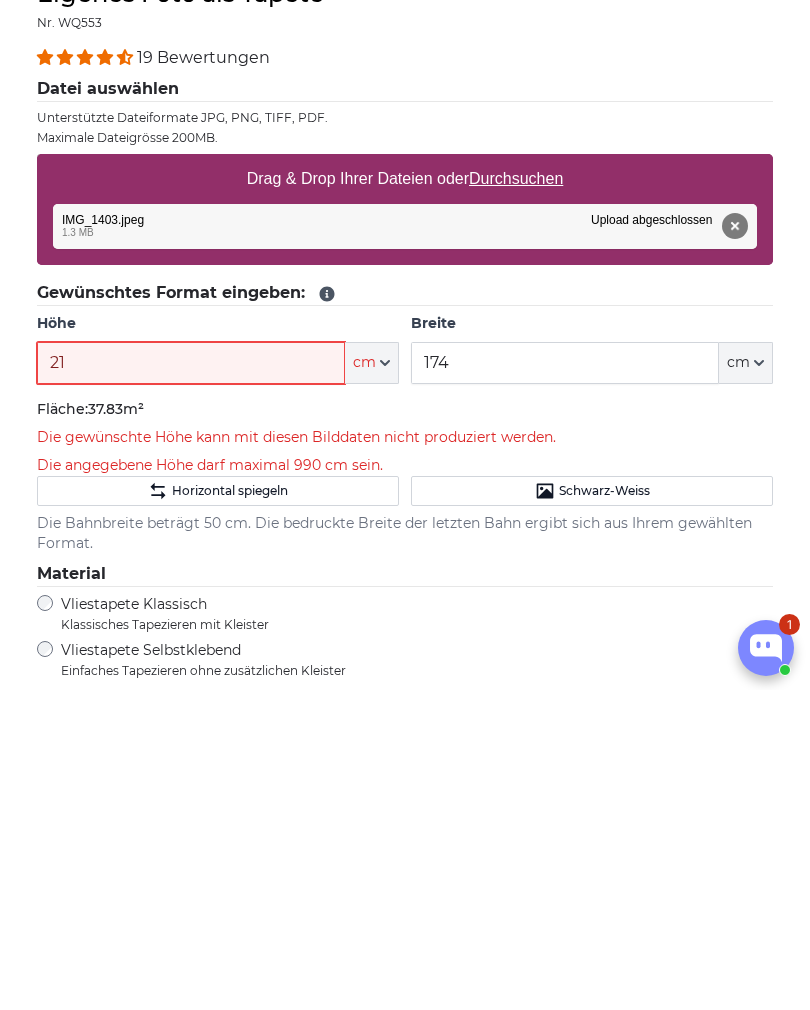 type on "2" 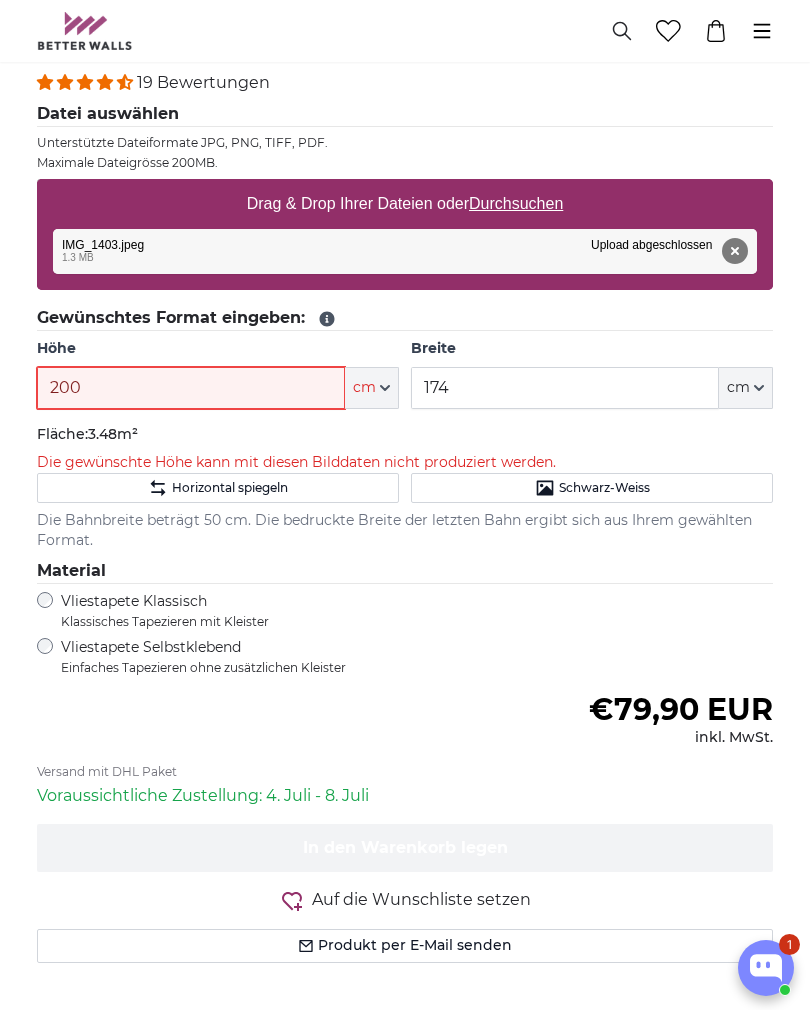 scroll, scrollTop: 963, scrollLeft: 0, axis: vertical 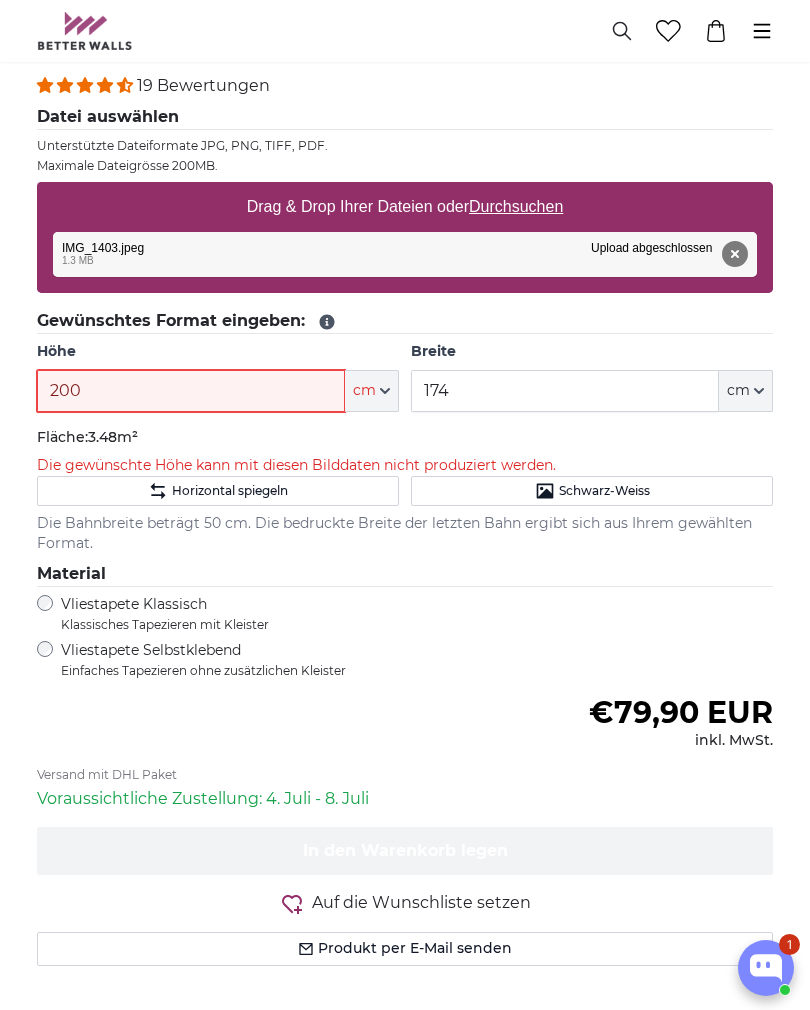 type on "200" 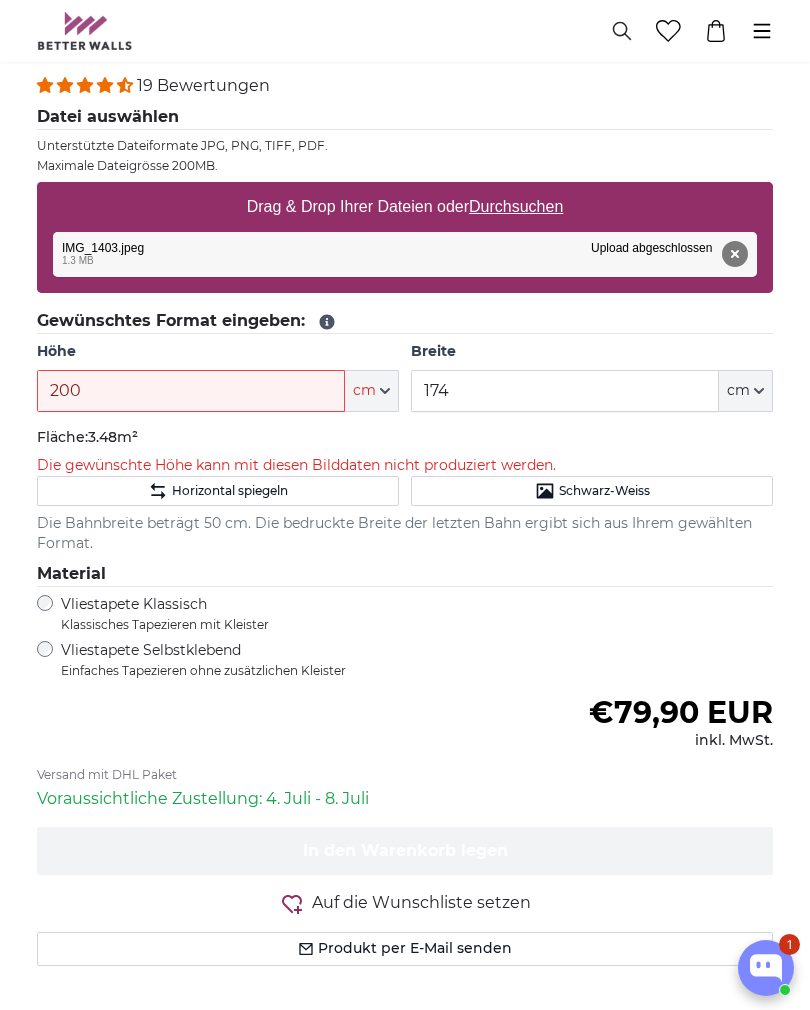 click on "Schwarz-Weiss" 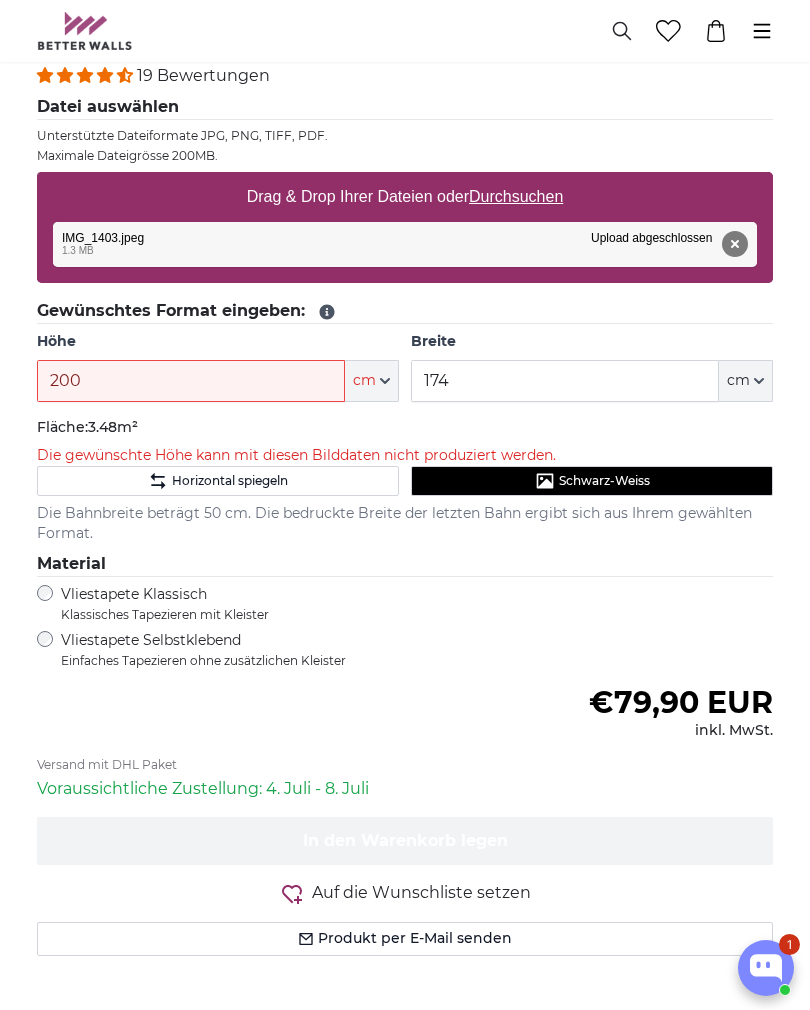 scroll, scrollTop: 971, scrollLeft: 0, axis: vertical 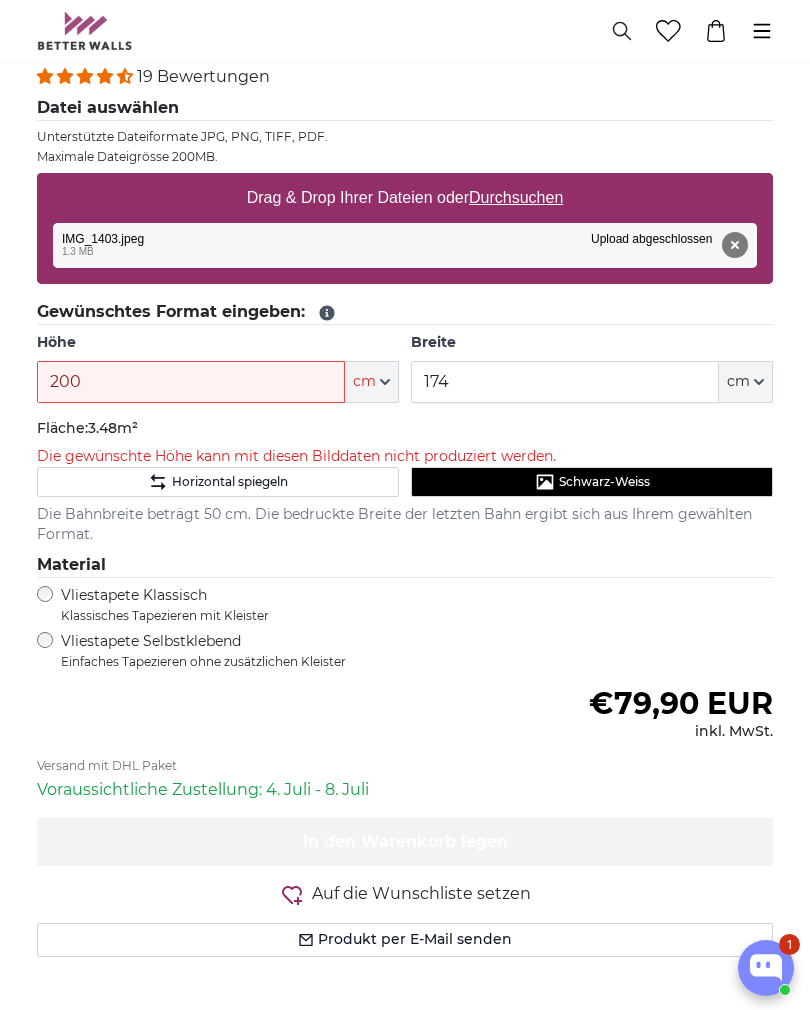 click on "Schwarz-Weiss" 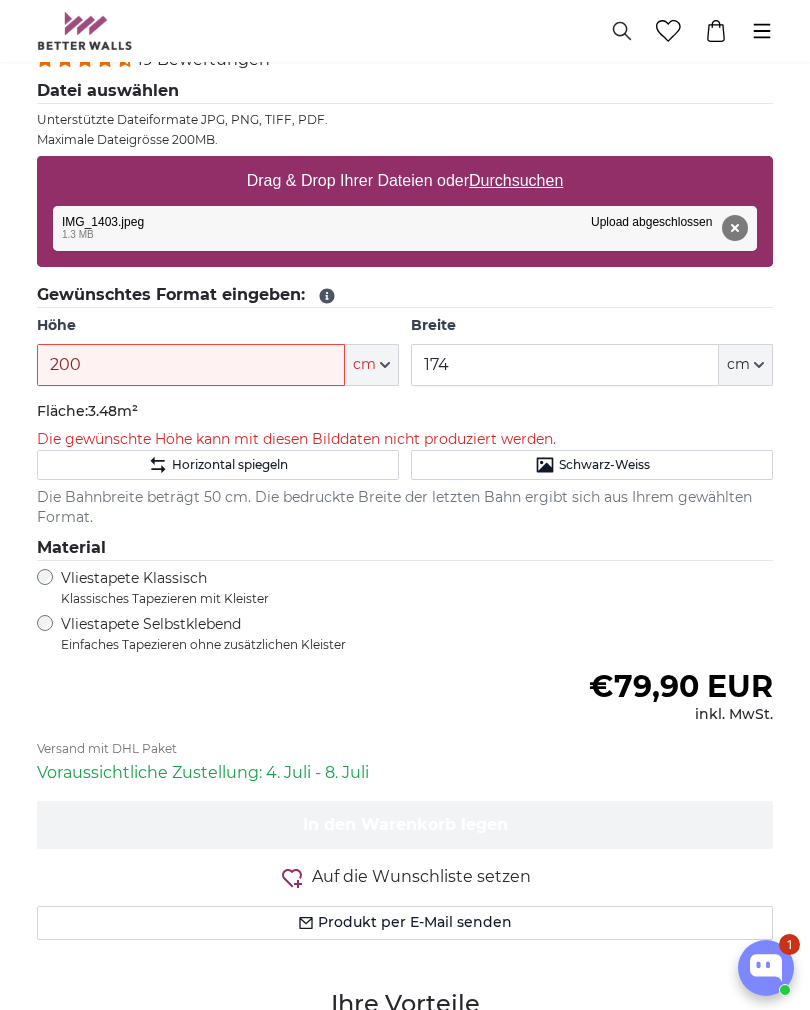 scroll, scrollTop: 985, scrollLeft: 0, axis: vertical 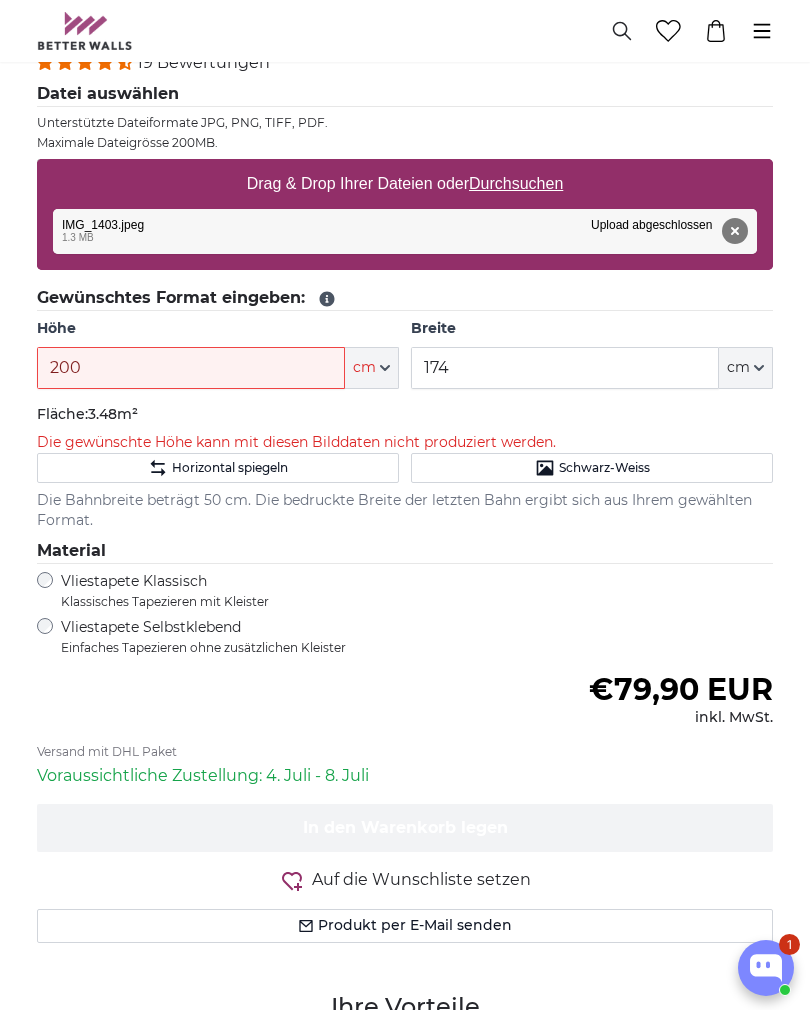 click on "Schwarz-Weiss" 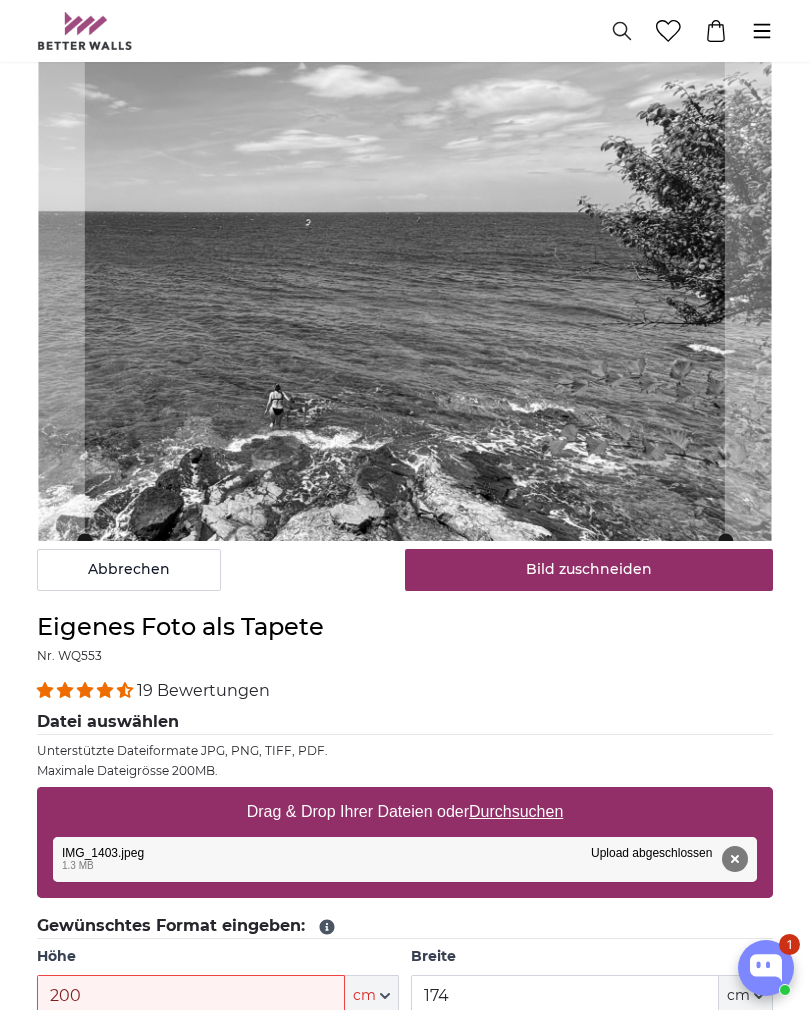 scroll, scrollTop: 358, scrollLeft: 0, axis: vertical 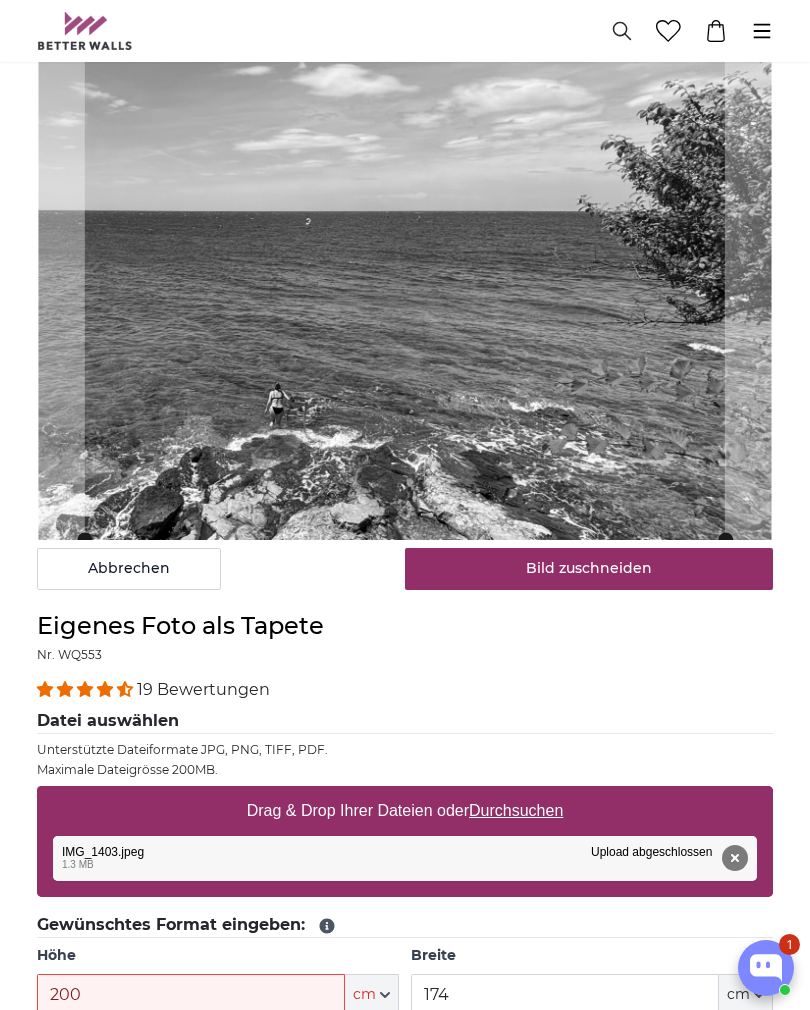 click on "Entfernen Nochmal versuchen Entfernen Hochladen Abbrechen Nochmal versuchen Entfernen IMG_1403.jpeg edit 1.3 MB Upload abgeschlossen Klicken Sie um den Vorgang rückgängig zu machen" at bounding box center (405, 858) 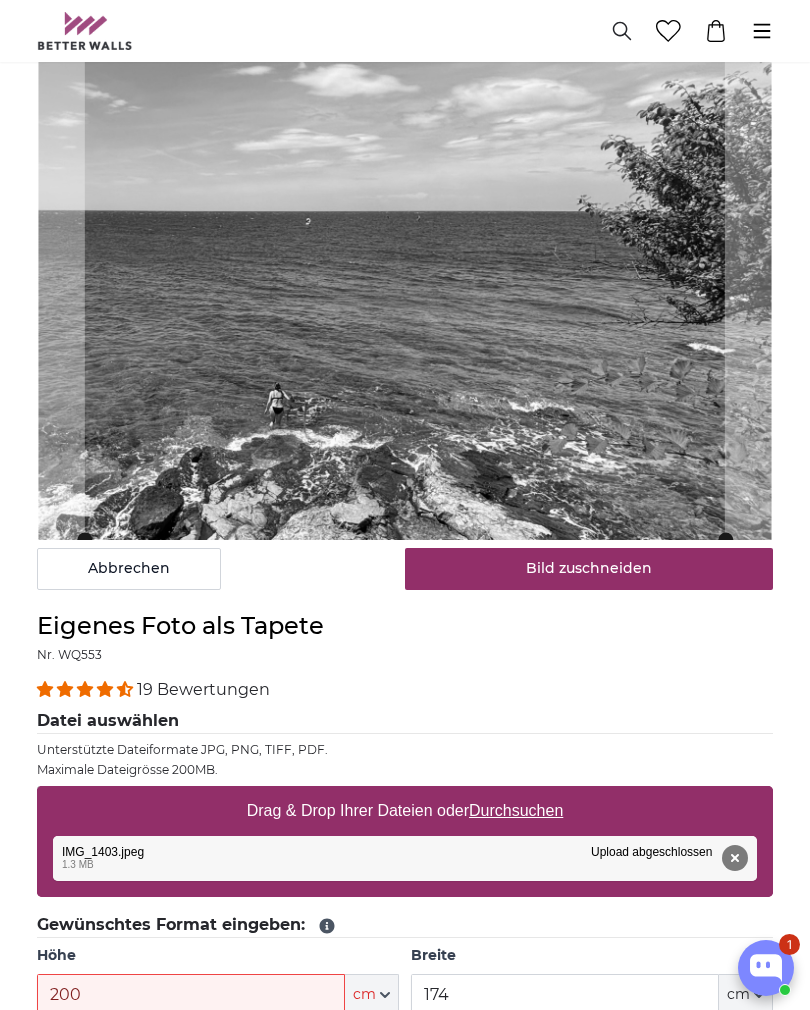 click on "Entfernen Nochmal versuchen Entfernen Hochladen Abbrechen Nochmal versuchen Entfernen IMG_1403.jpeg edit 1.3 MB Upload abgeschlossen Klicken Sie um den Vorgang rückgängig zu machen" at bounding box center [405, 858] 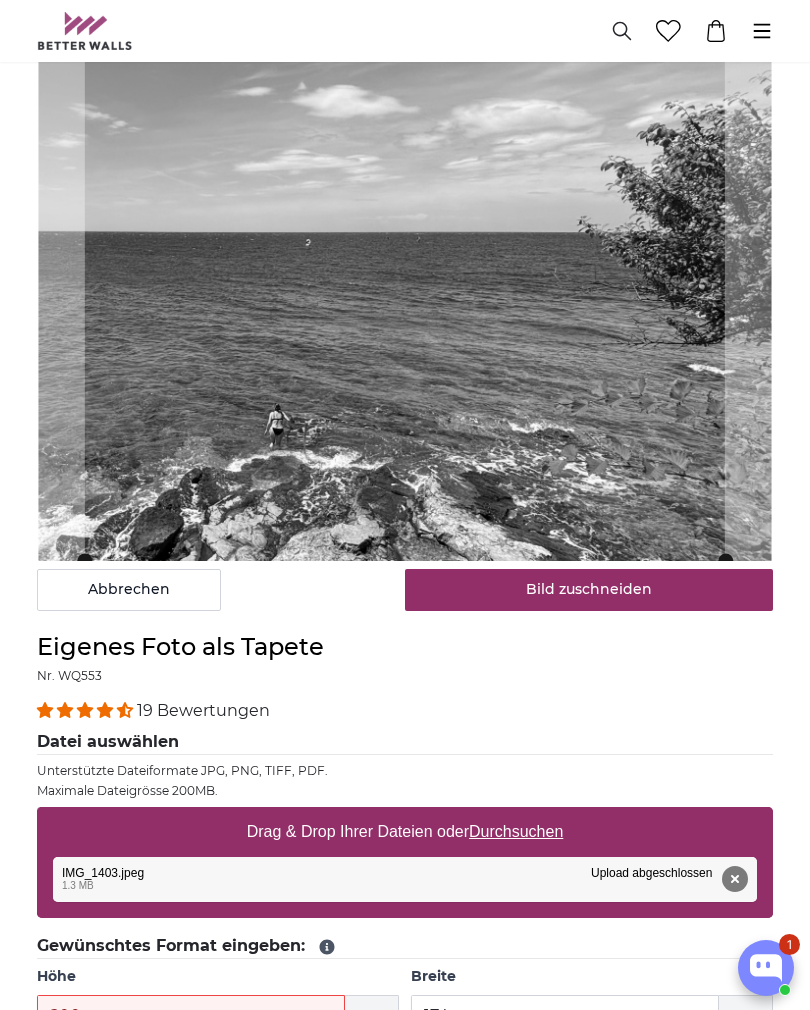 scroll, scrollTop: 470, scrollLeft: 0, axis: vertical 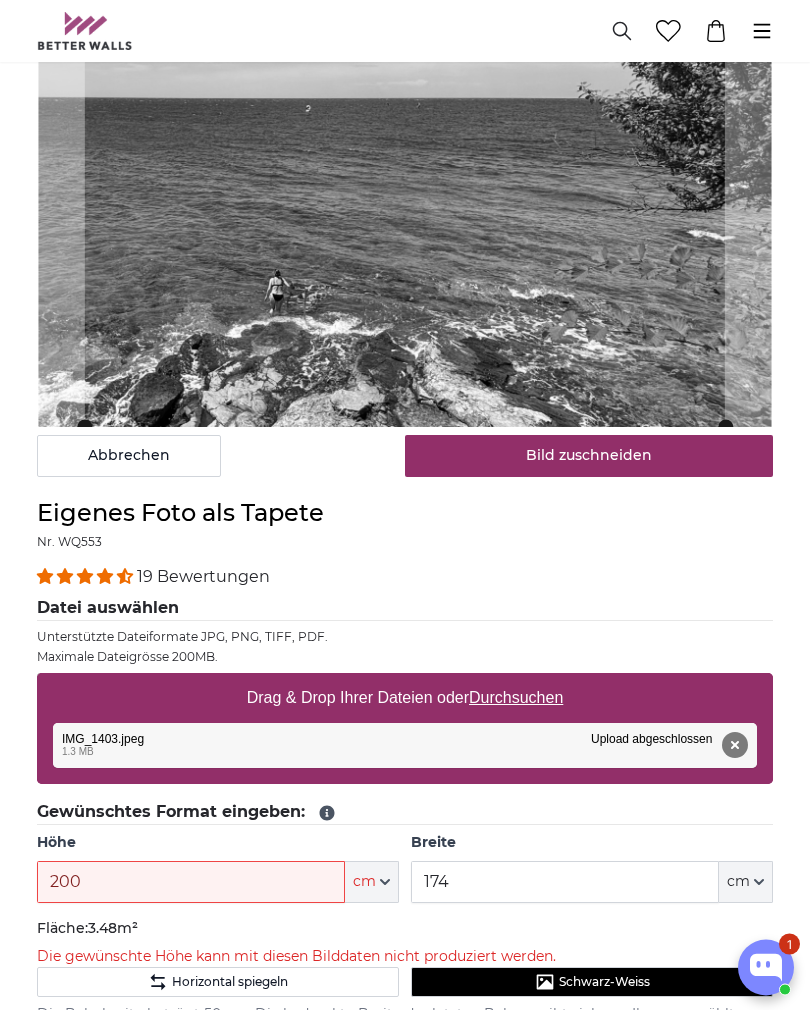 click on "Entfernen Nochmal versuchen Entfernen Hochladen Abbrechen Nochmal versuchen Entfernen IMG_1403.jpeg edit 1.3 MB Upload abgeschlossen Klicken Sie um den Vorgang rückgängig zu machen" at bounding box center [405, 746] 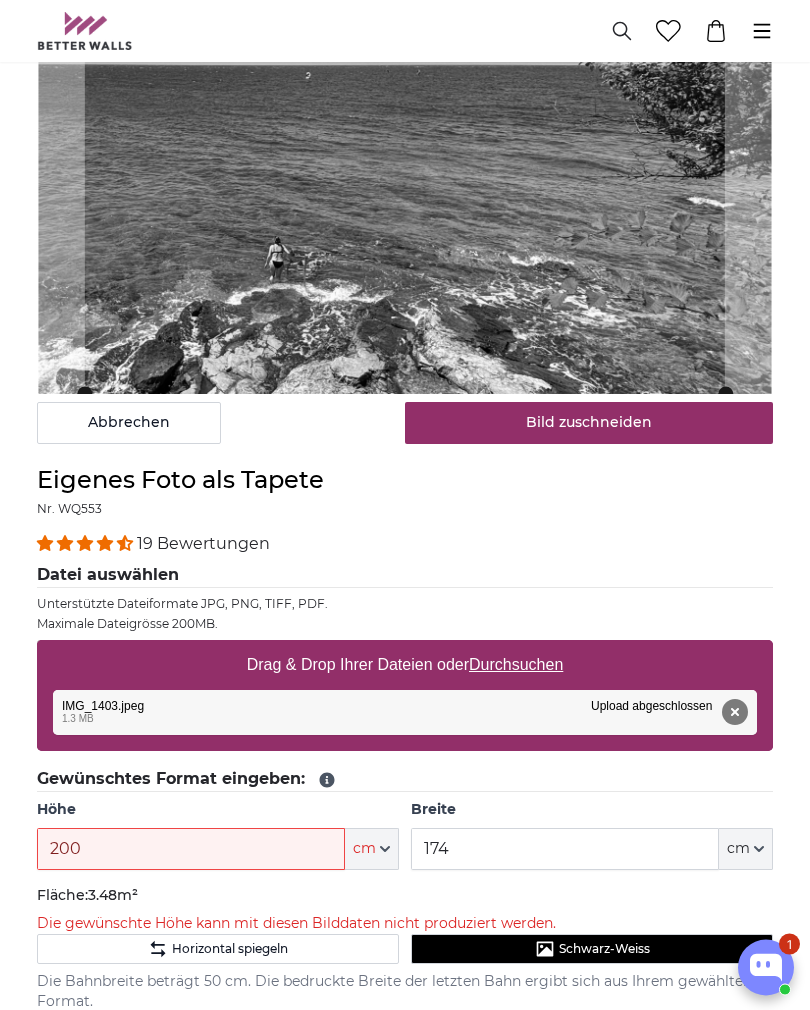 scroll, scrollTop: 506, scrollLeft: 0, axis: vertical 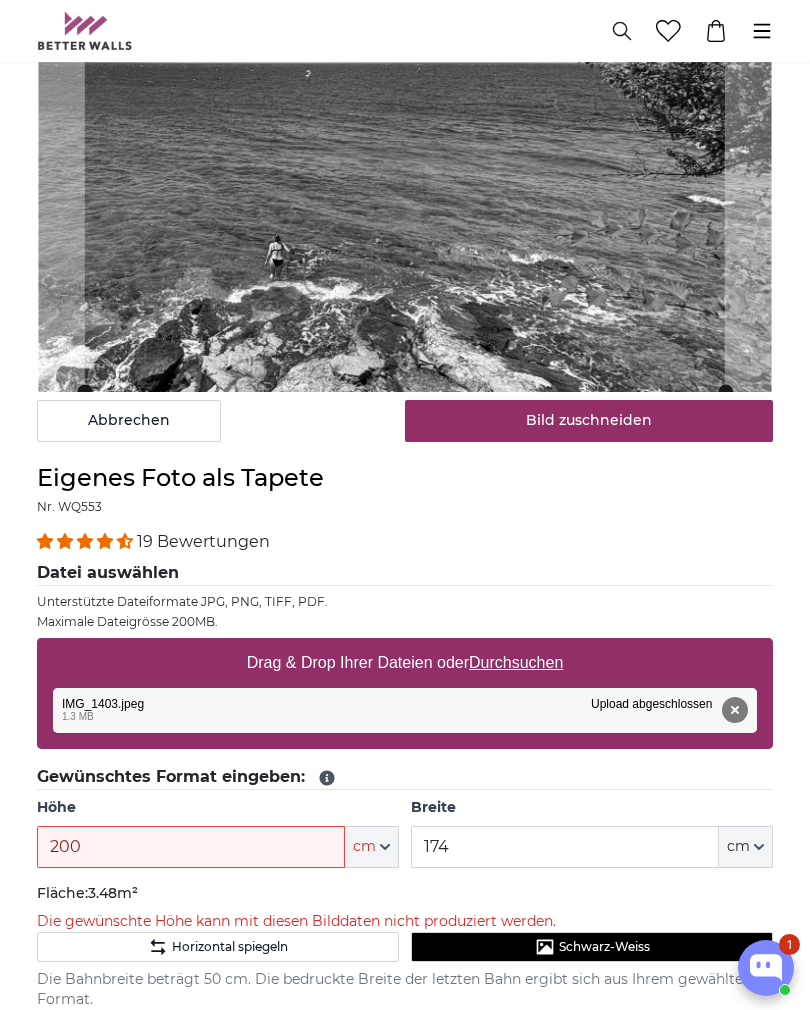 click on "Schwarz-Weiss" 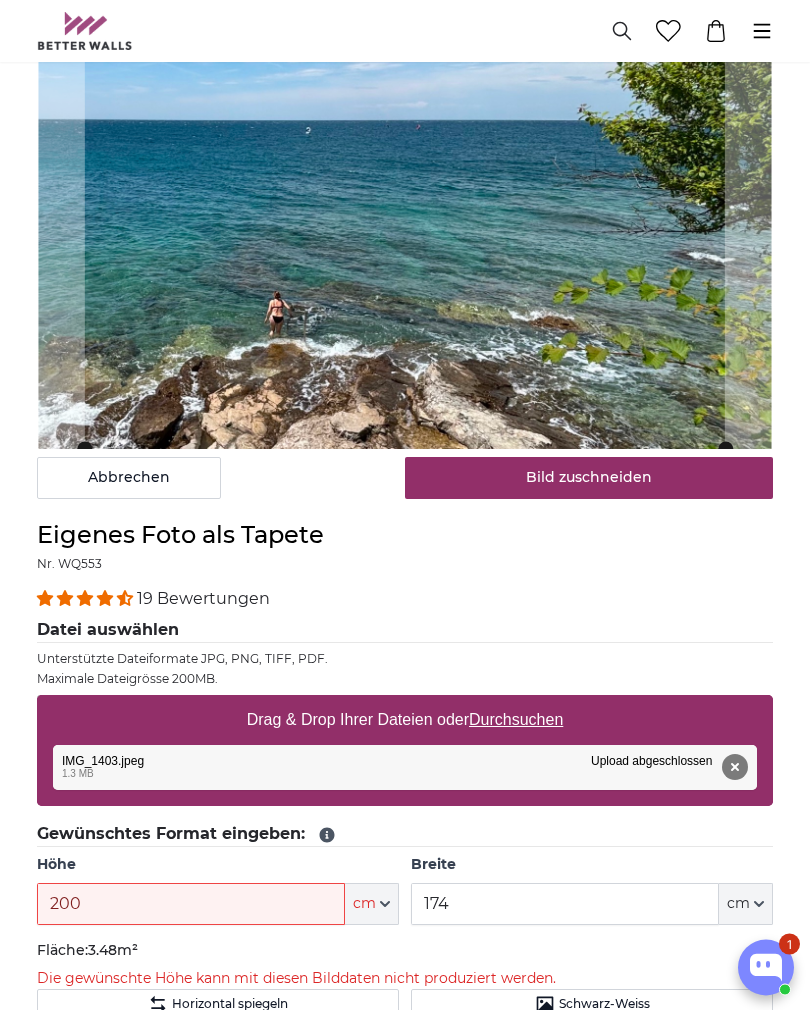 scroll, scrollTop: 457, scrollLeft: 0, axis: vertical 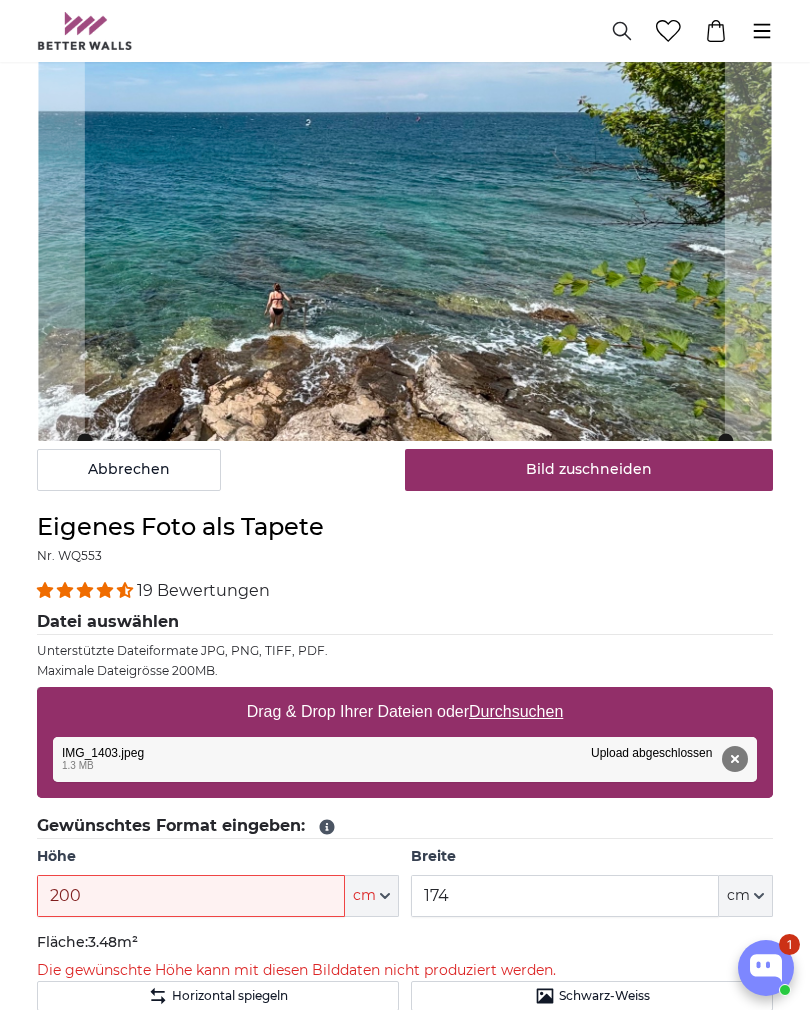 click on "Drag & Drop Ihrer Dateien oder  Durchsuchen" at bounding box center (405, 712) 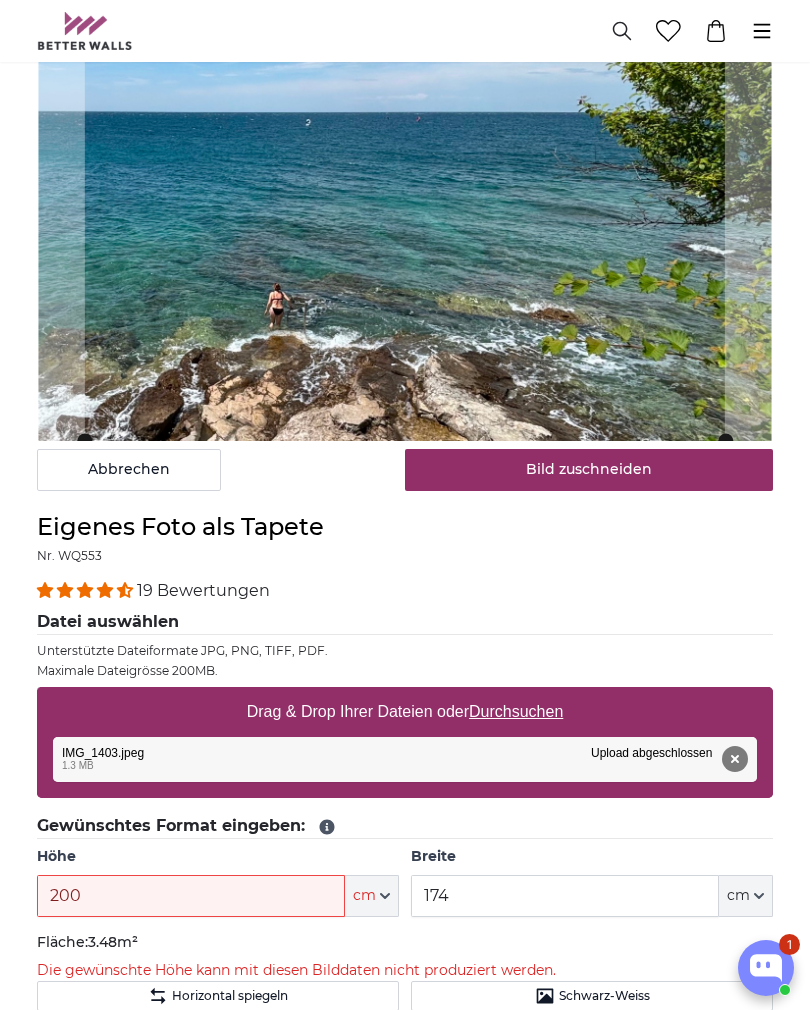 type on "**********" 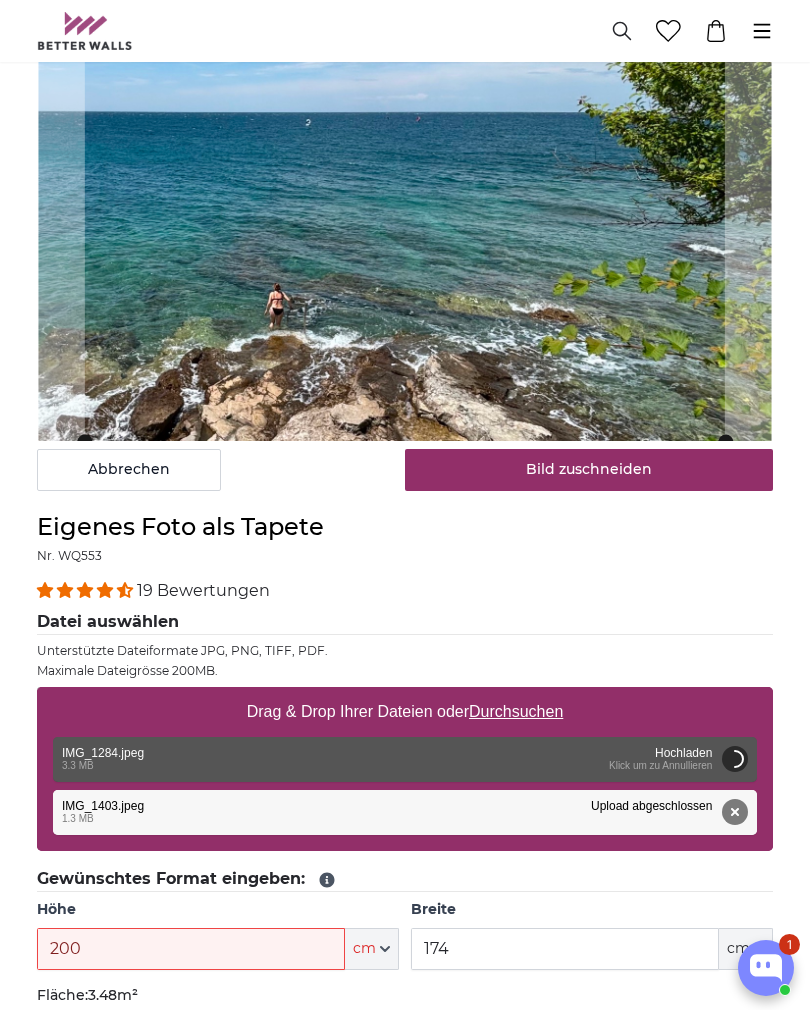 type 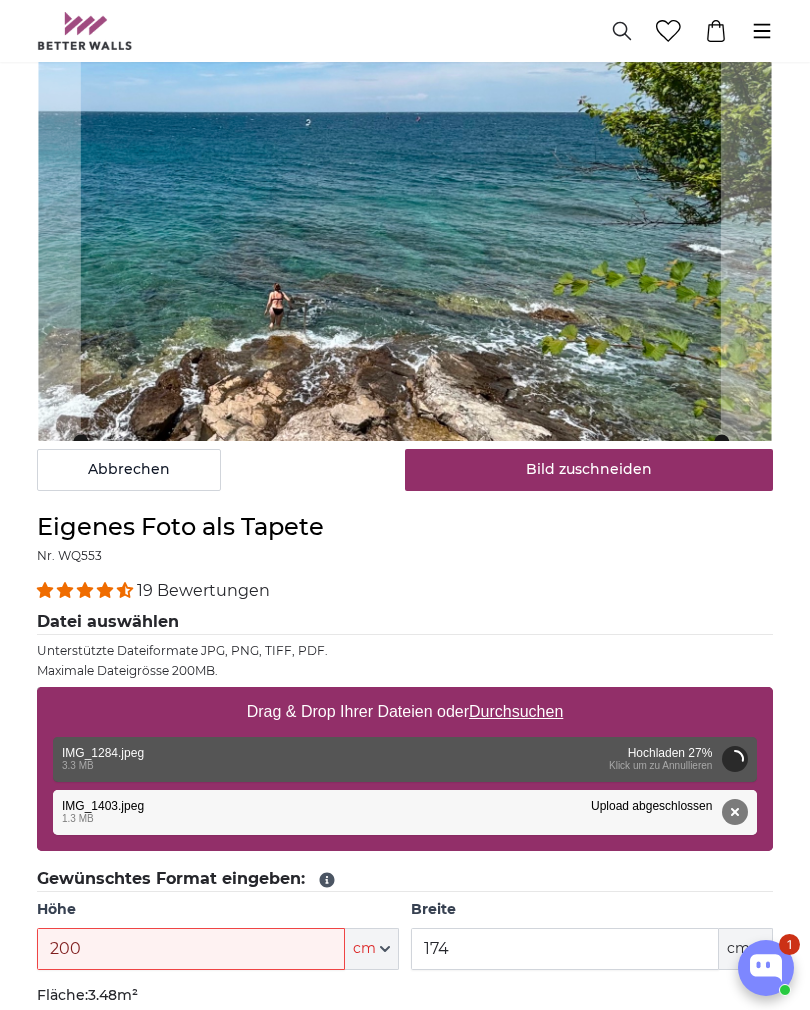 click 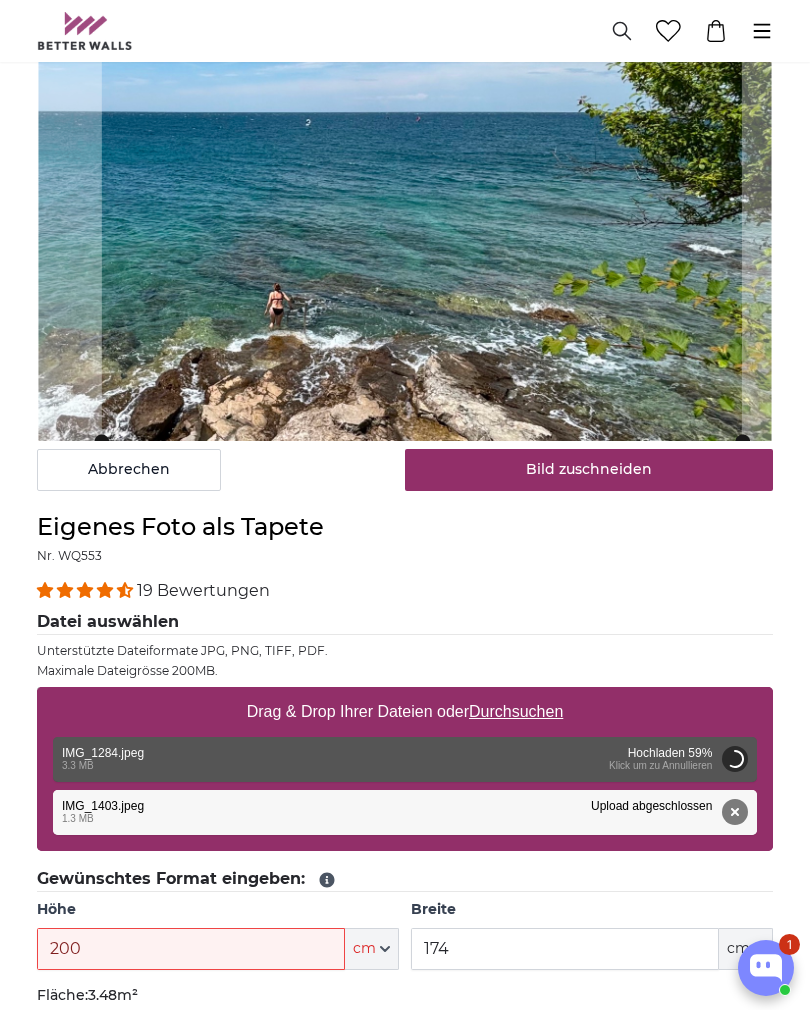 click 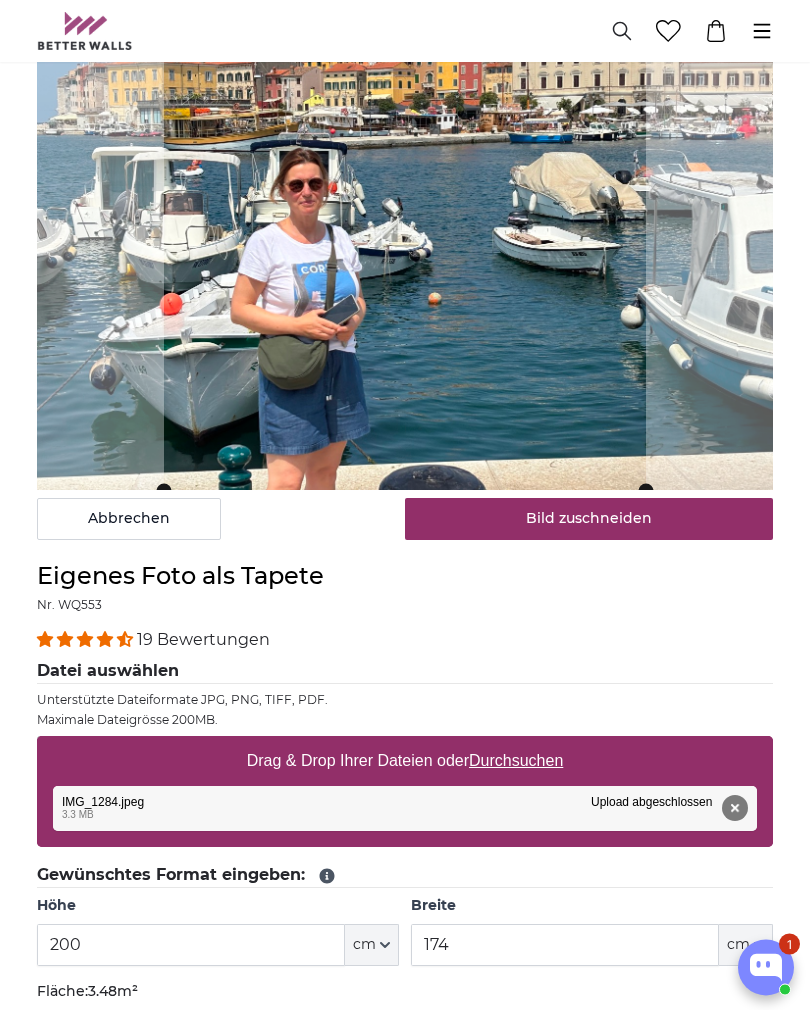 scroll, scrollTop: 222, scrollLeft: 0, axis: vertical 